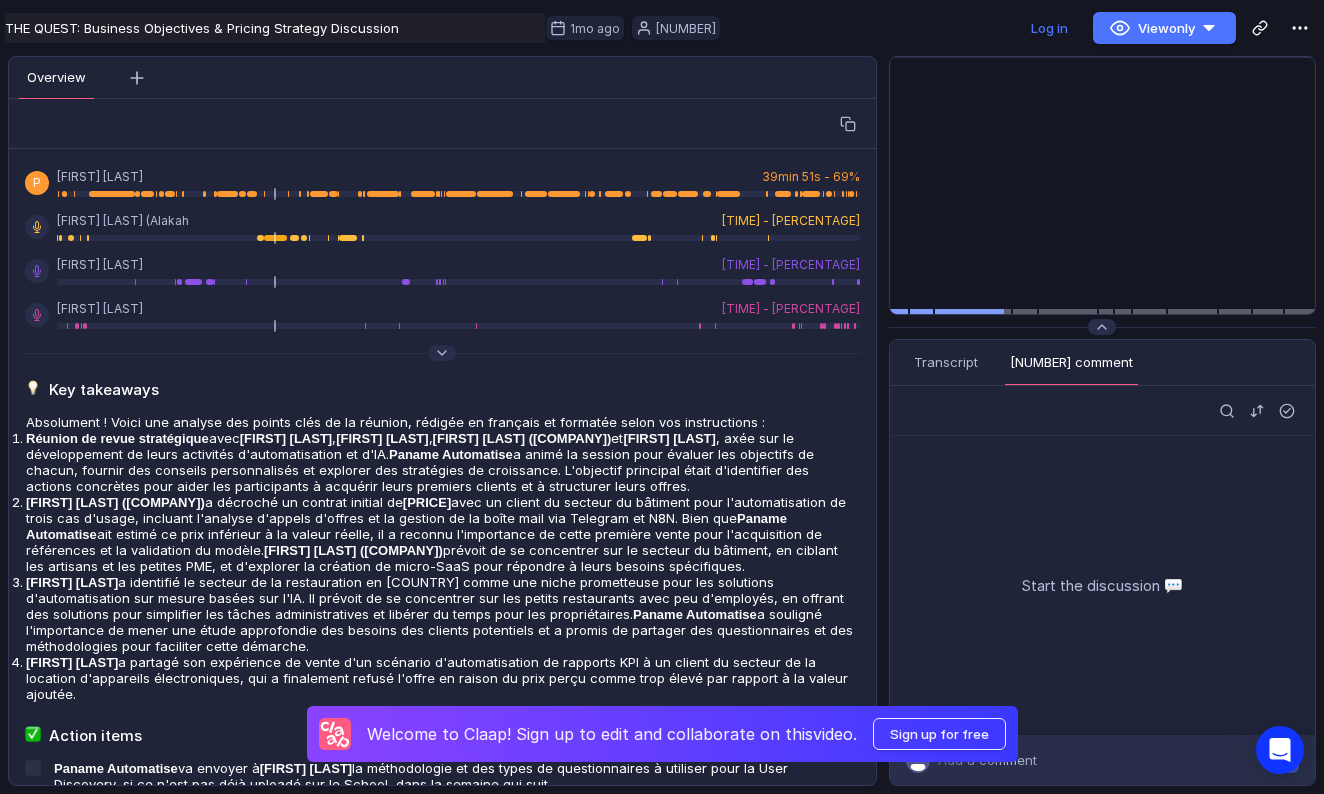 scroll, scrollTop: 0, scrollLeft: 0, axis: both 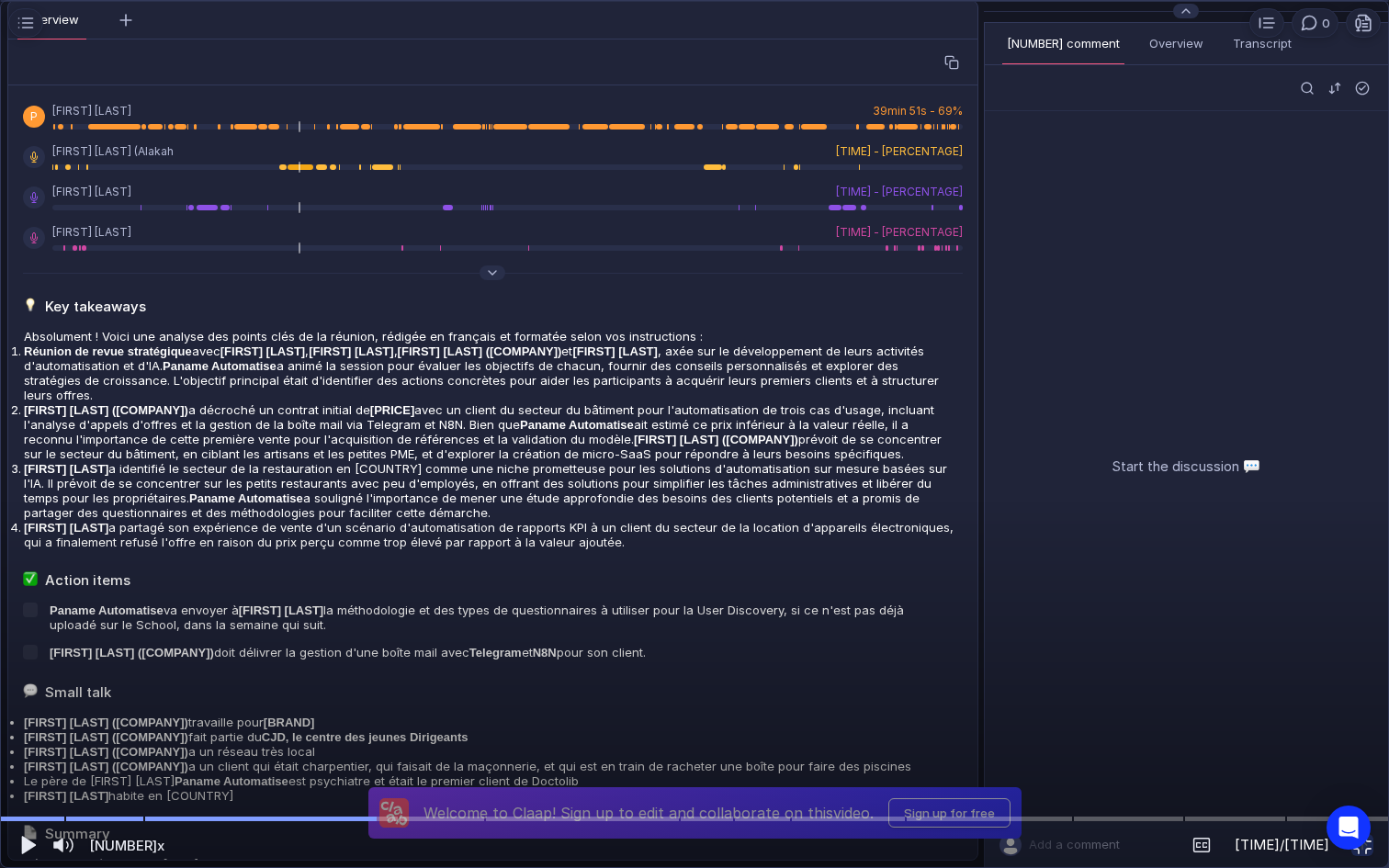 click at bounding box center (694, 434) 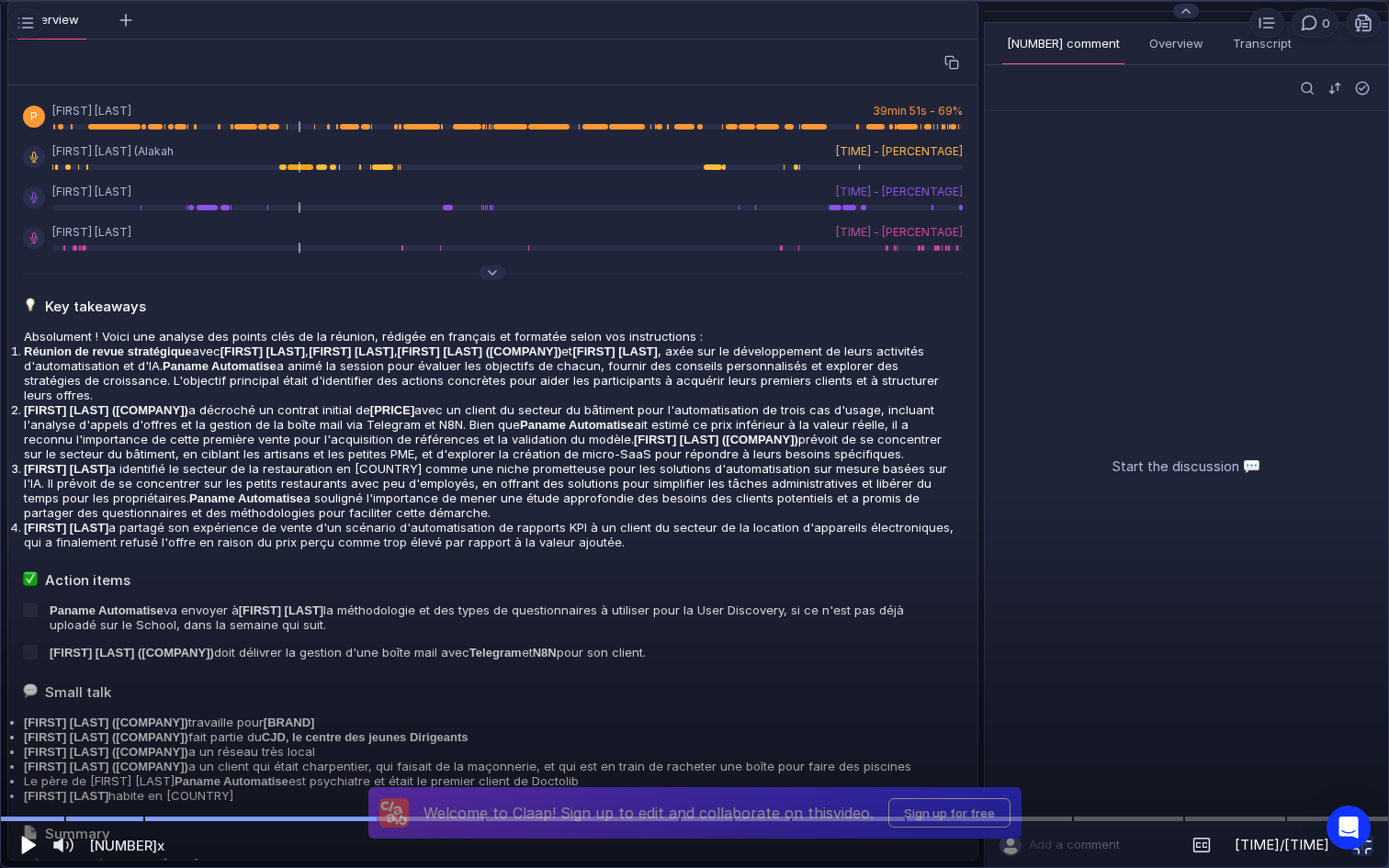 click at bounding box center (28, 845) 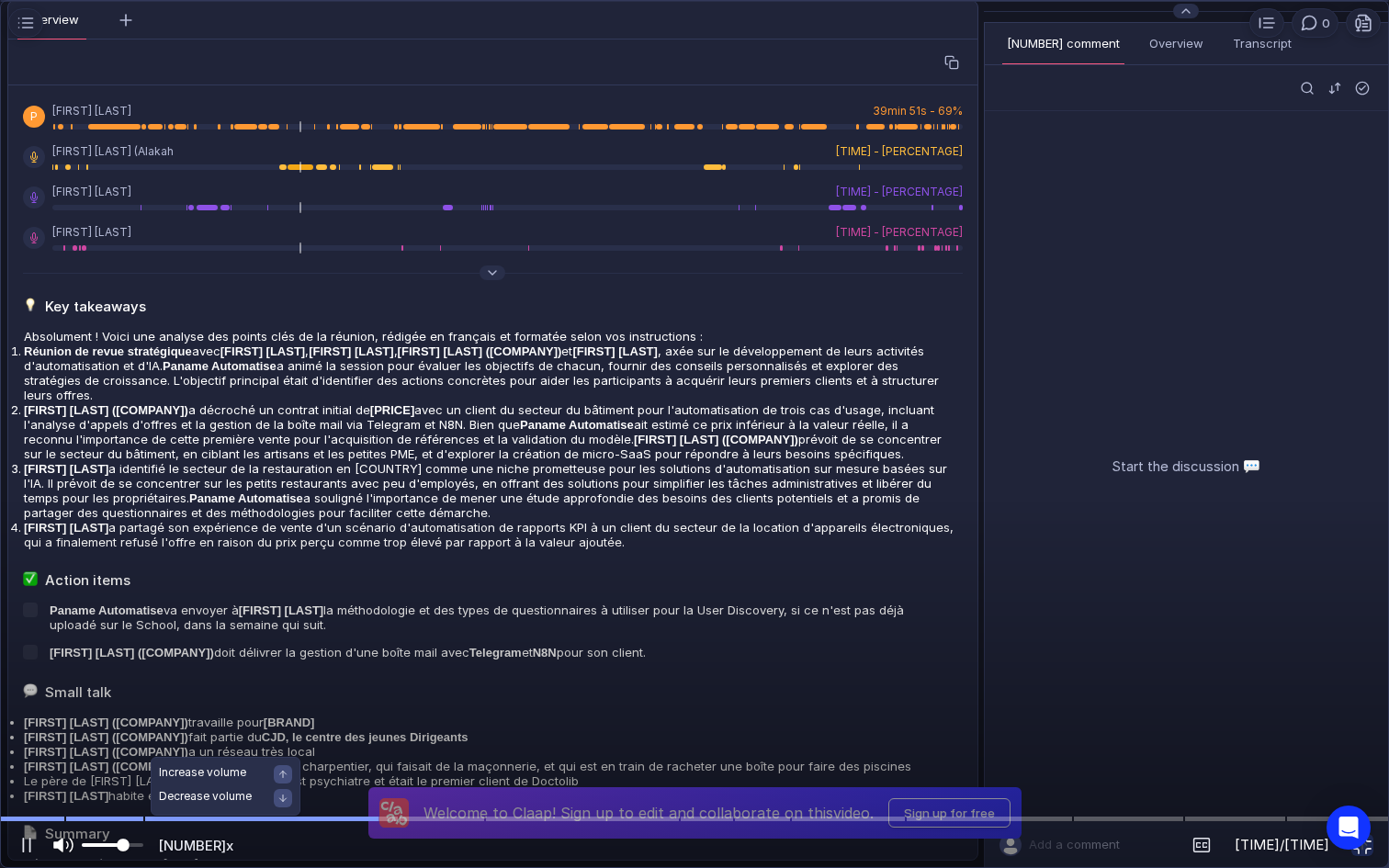 click at bounding box center (112, 845) 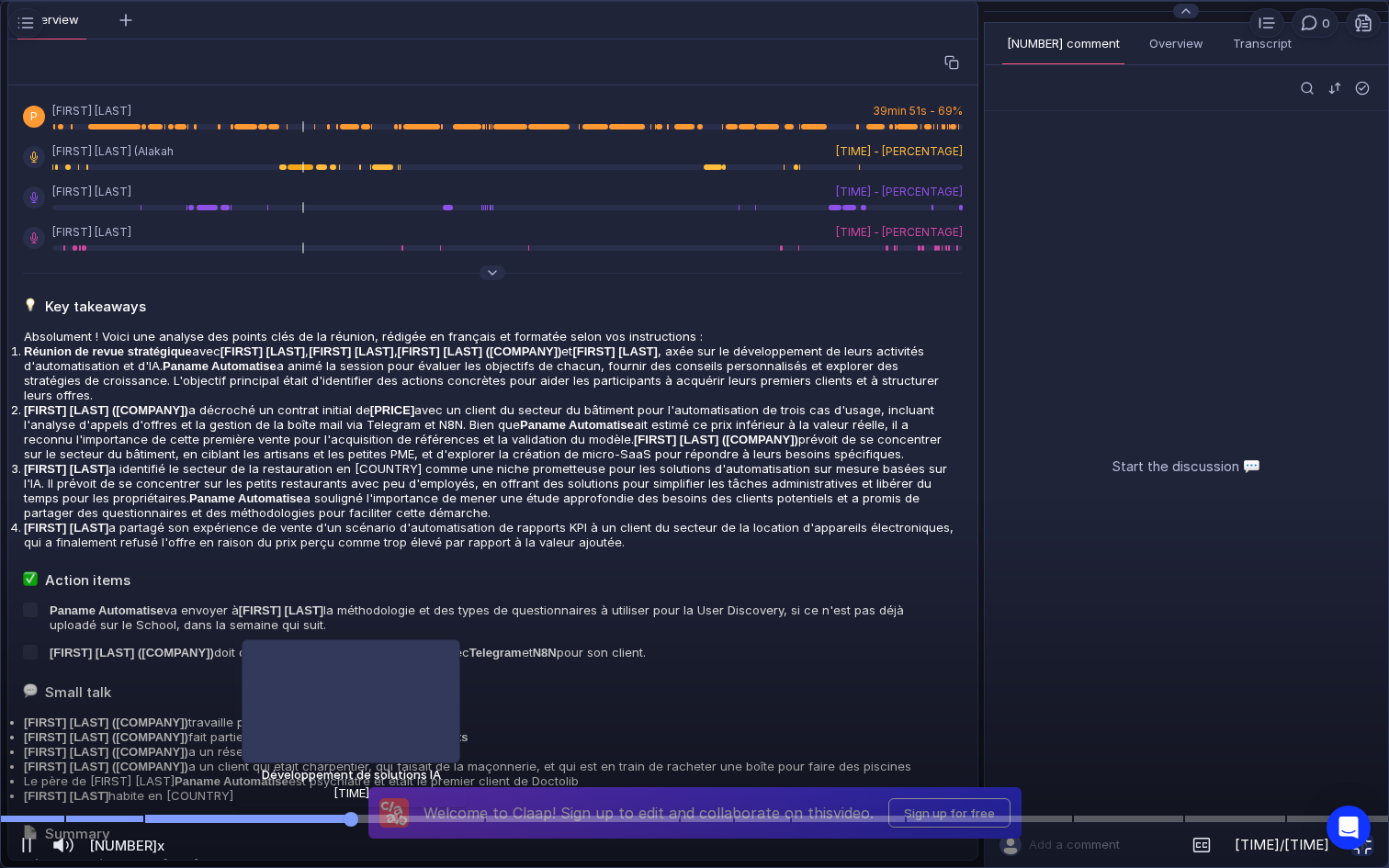 click at bounding box center [694, 818] 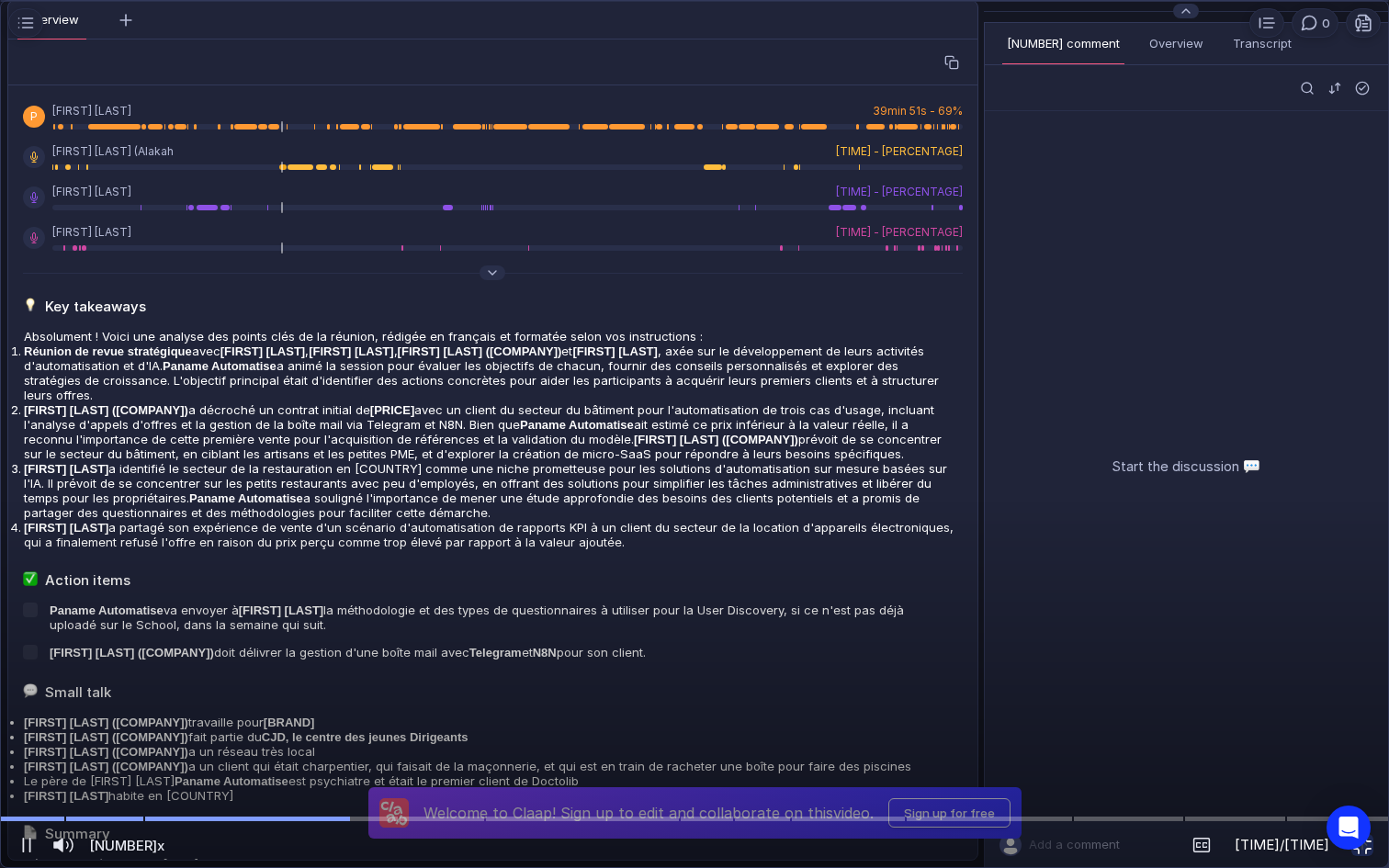 click at bounding box center (1362, 845) 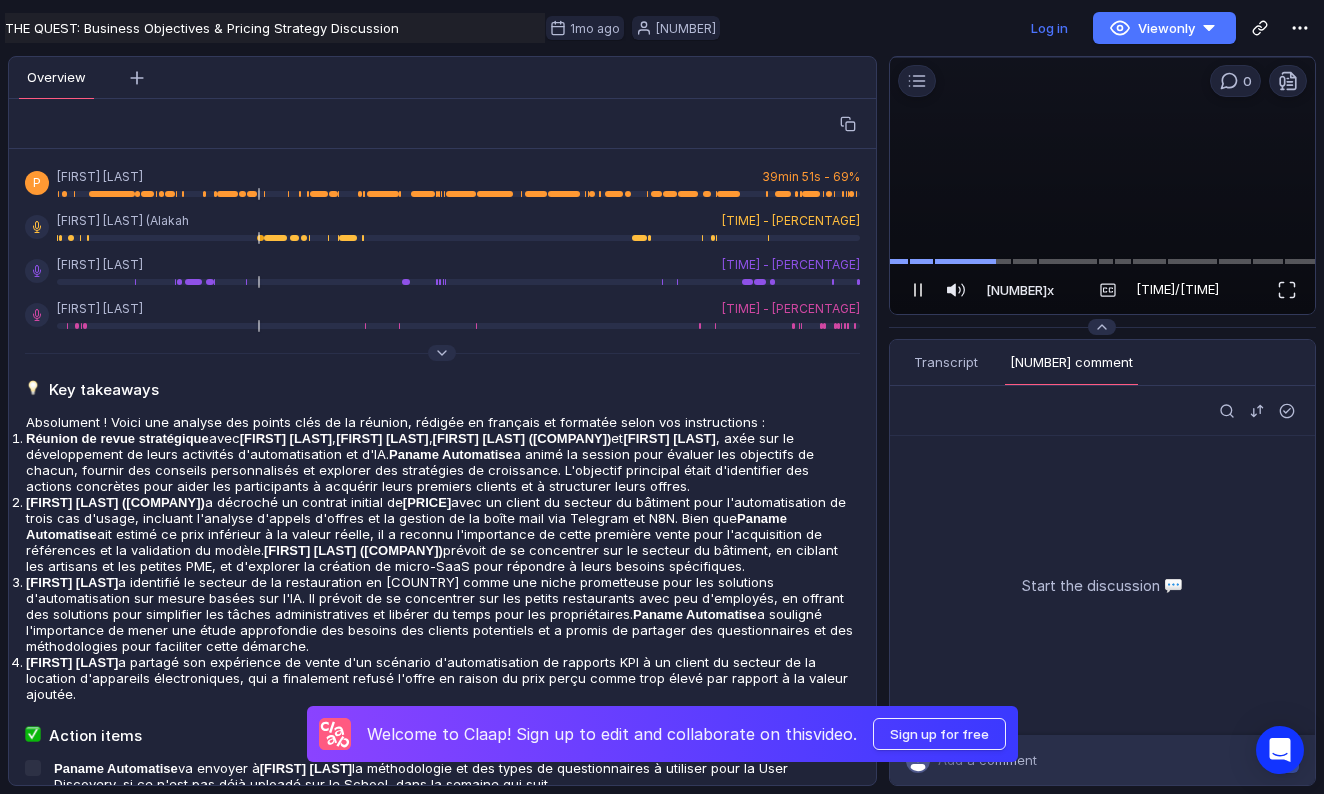click at bounding box center (918, 290) 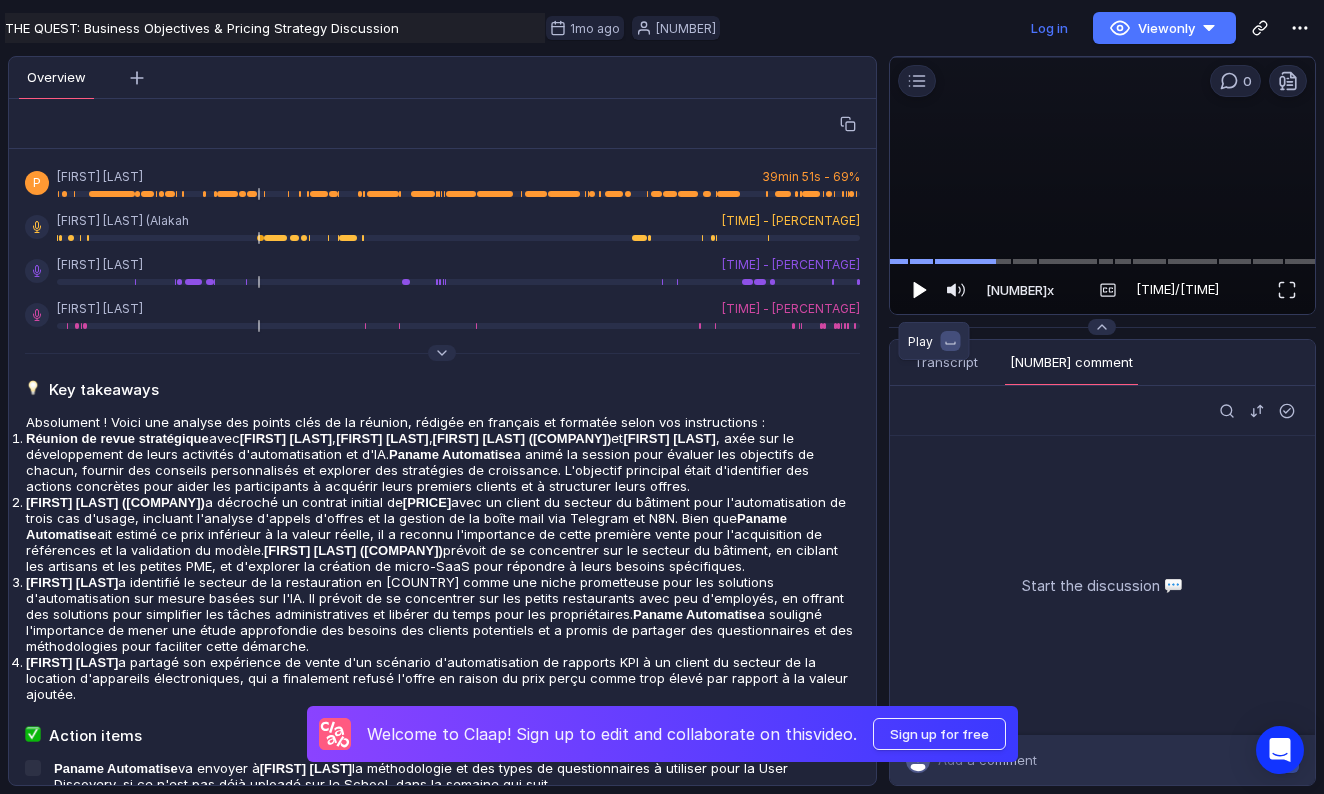 click at bounding box center (920, 290) 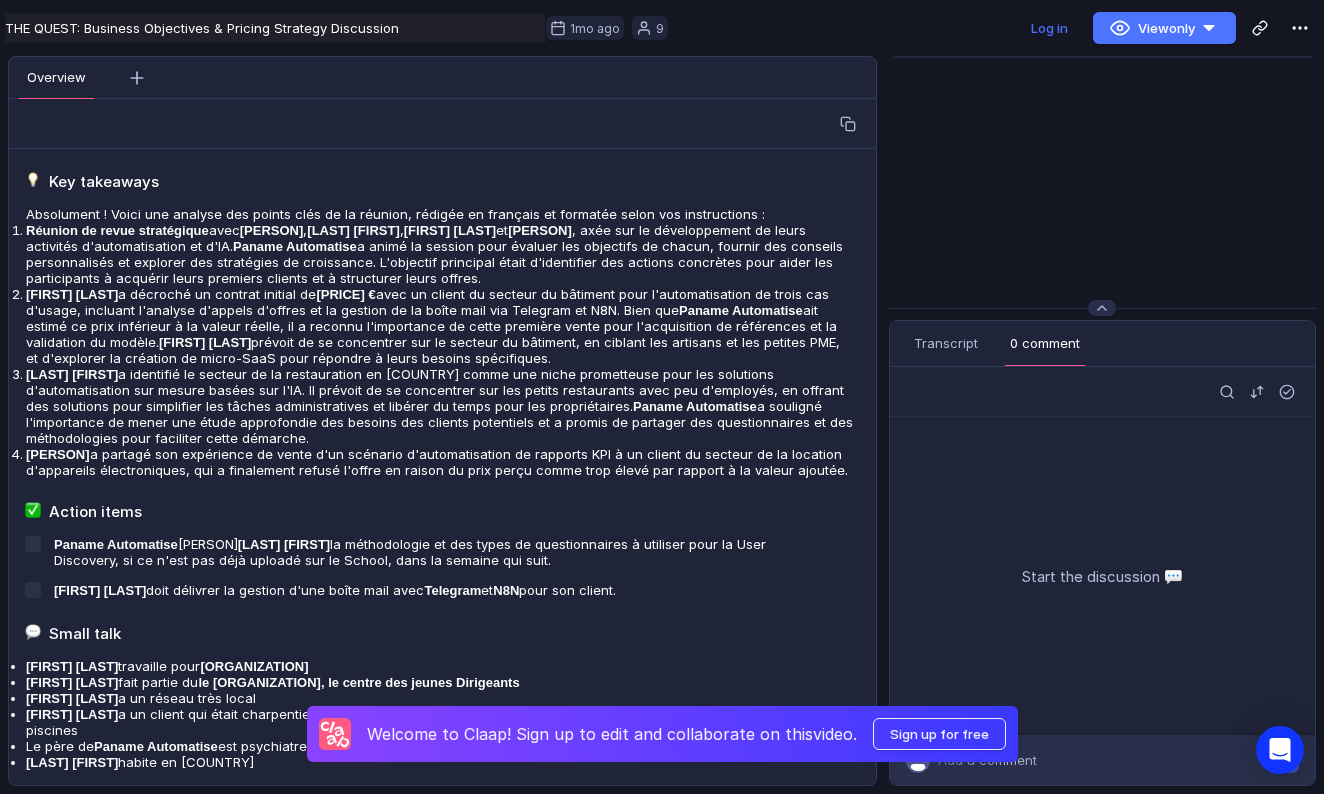 scroll, scrollTop: 0, scrollLeft: 0, axis: both 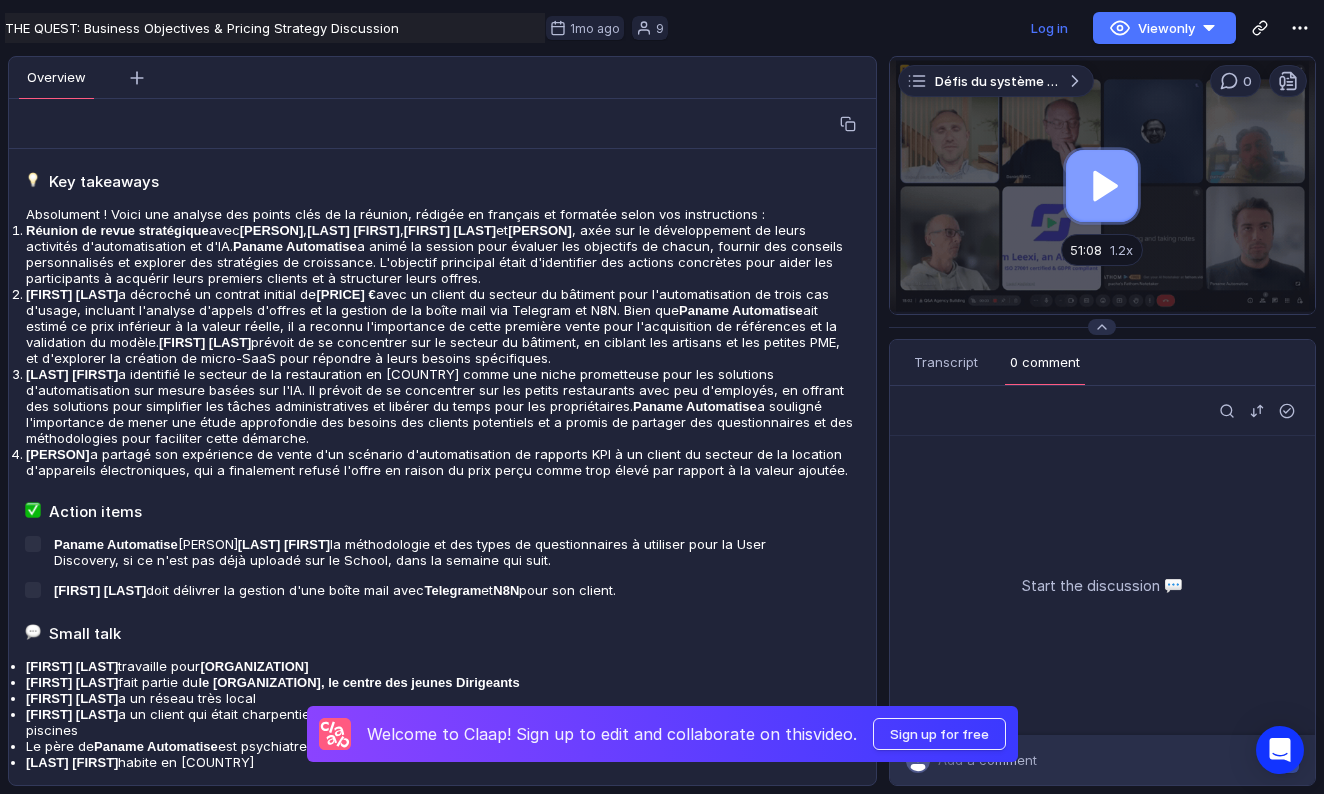 click at bounding box center [1102, 185] 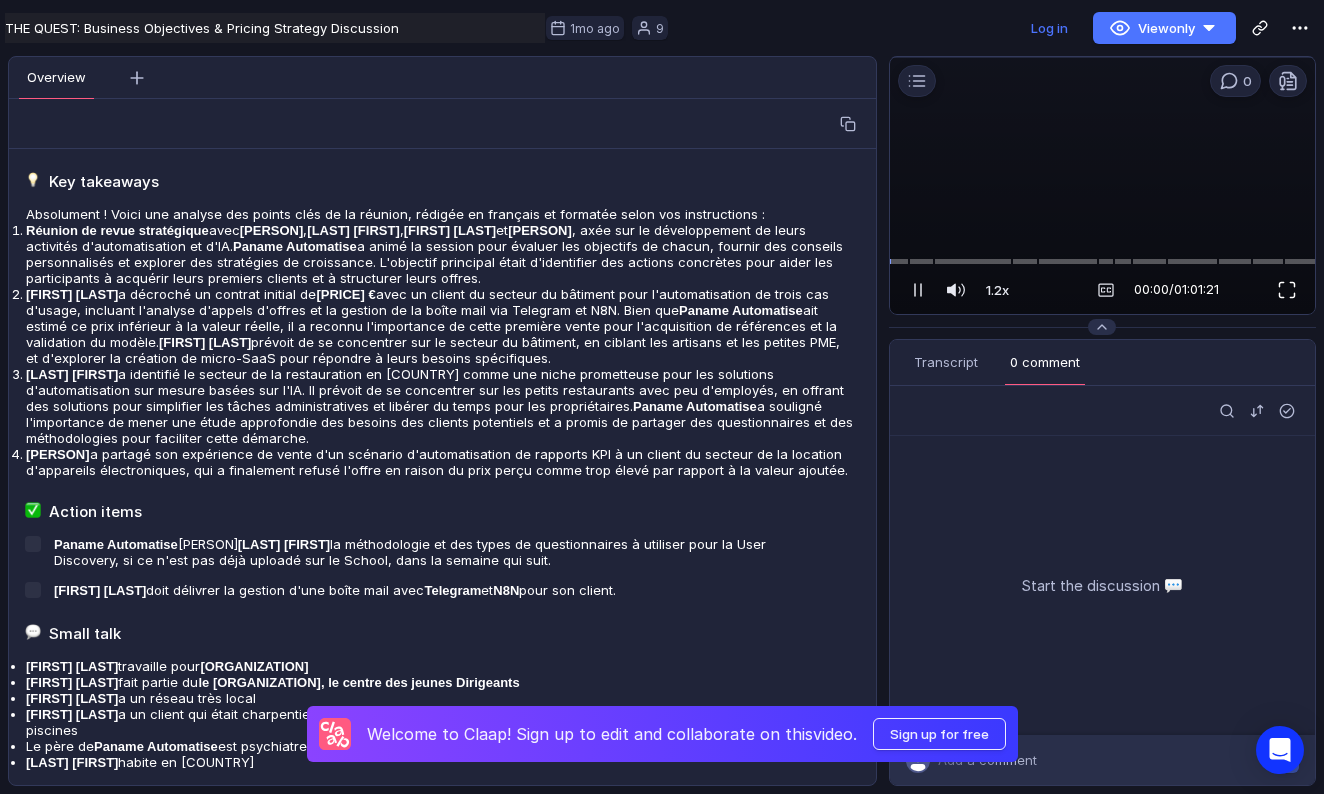 click at bounding box center [1287, 290] 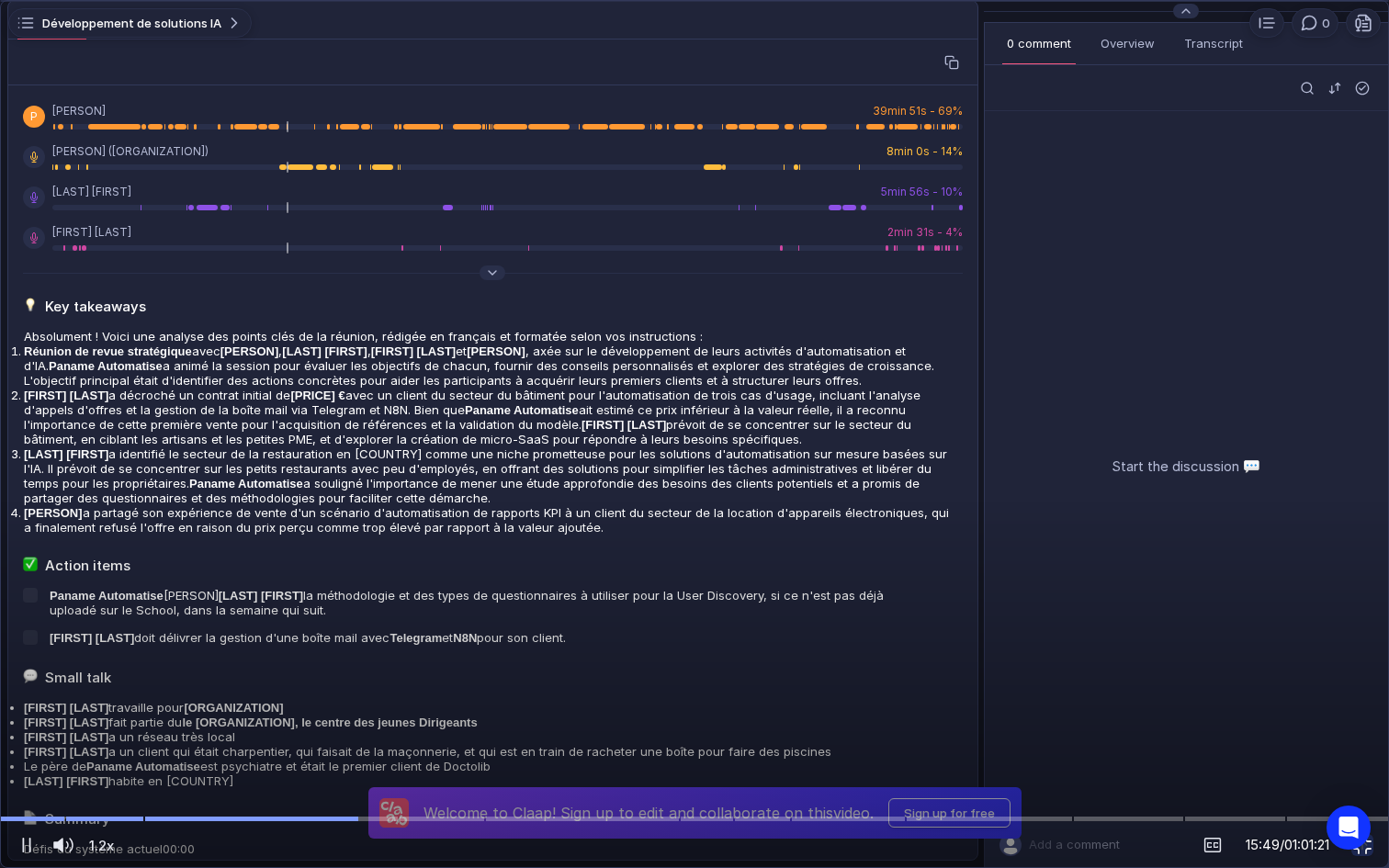 click at bounding box center (1362, 845) 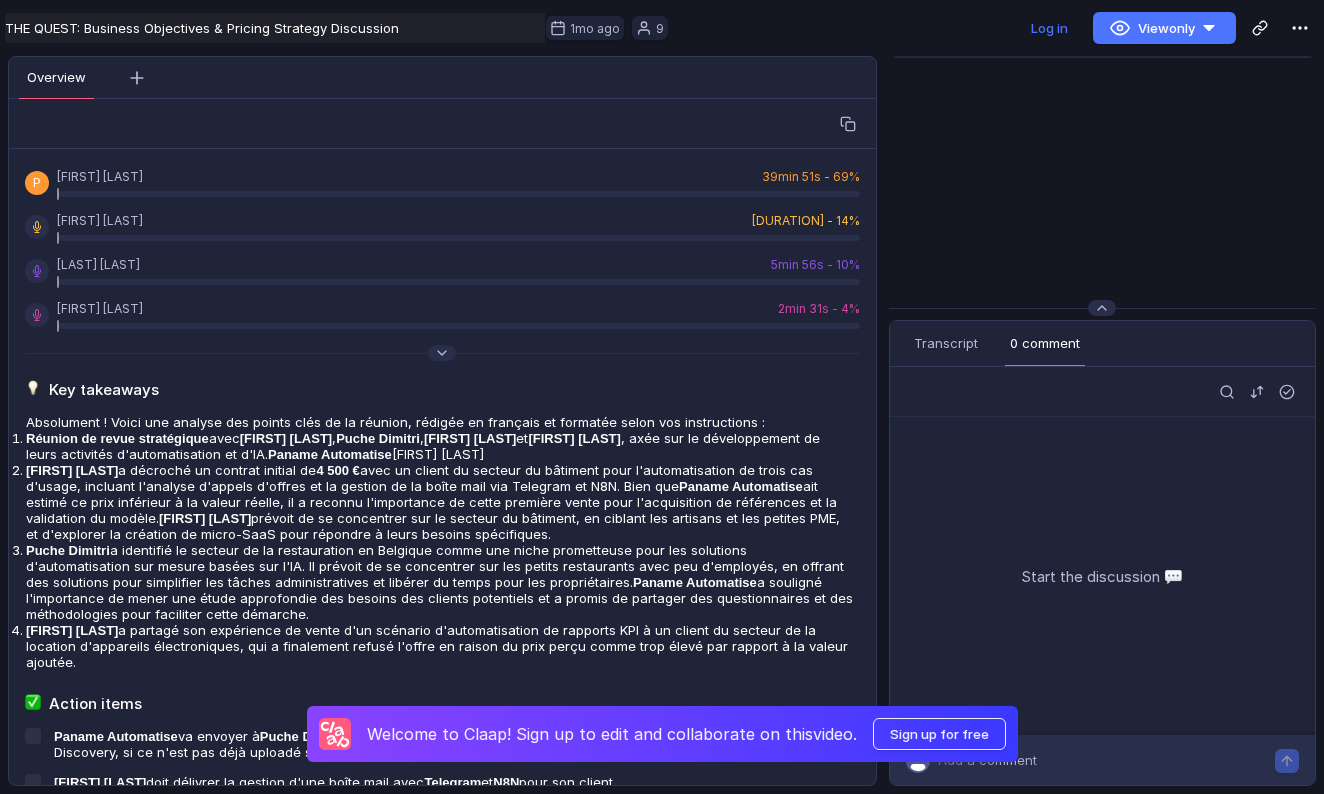 scroll, scrollTop: 0, scrollLeft: 0, axis: both 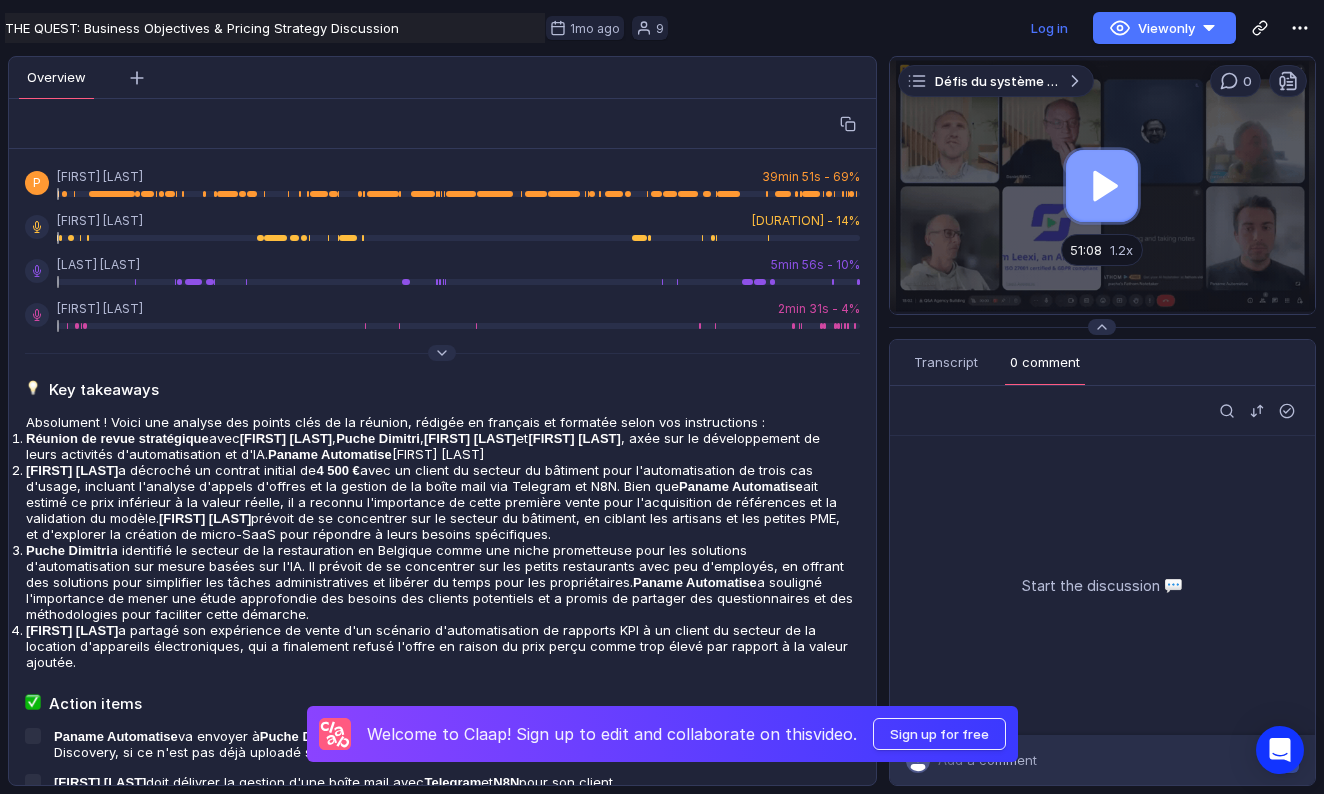 click at bounding box center (1102, 185) 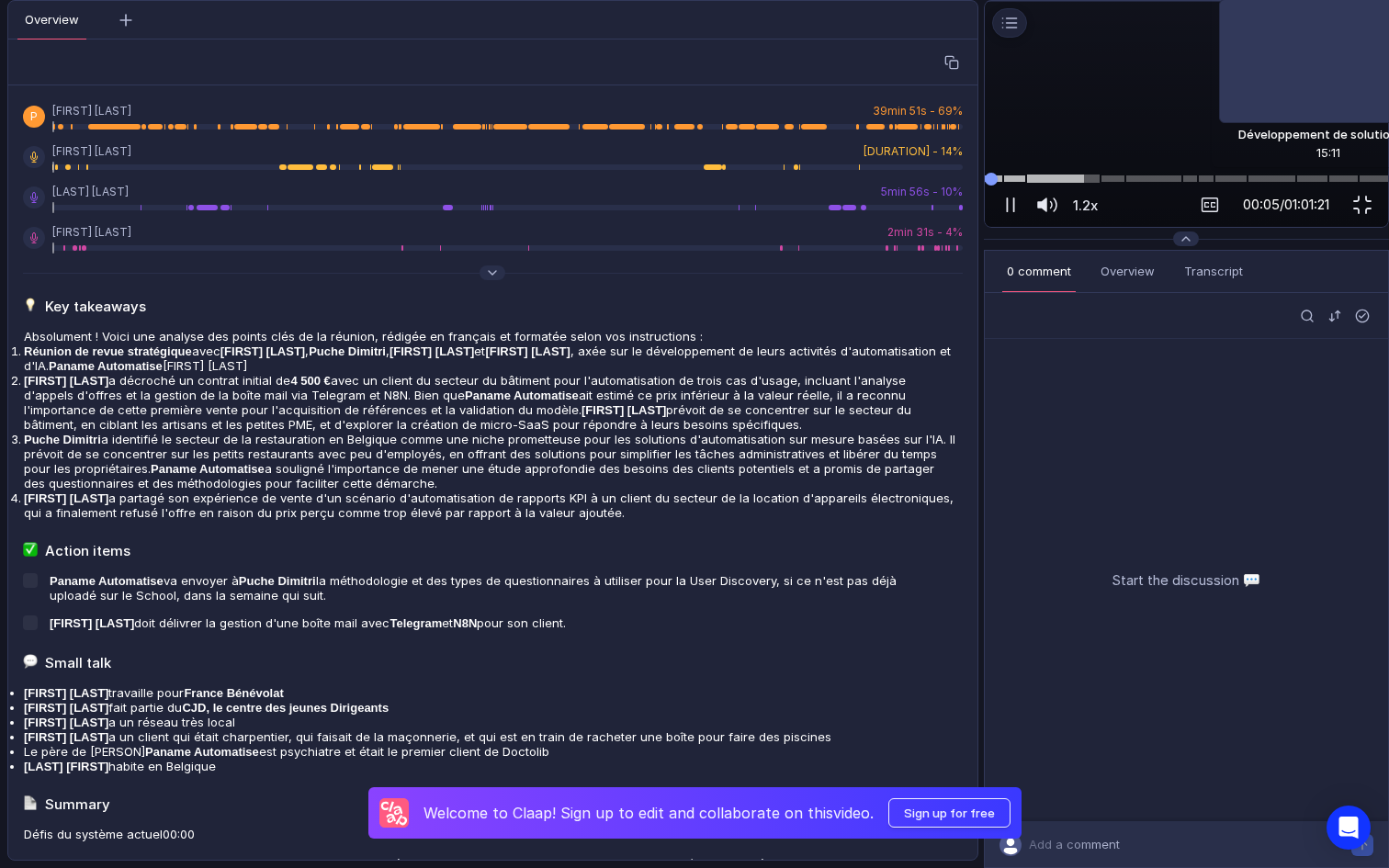click at bounding box center [1186, 178] 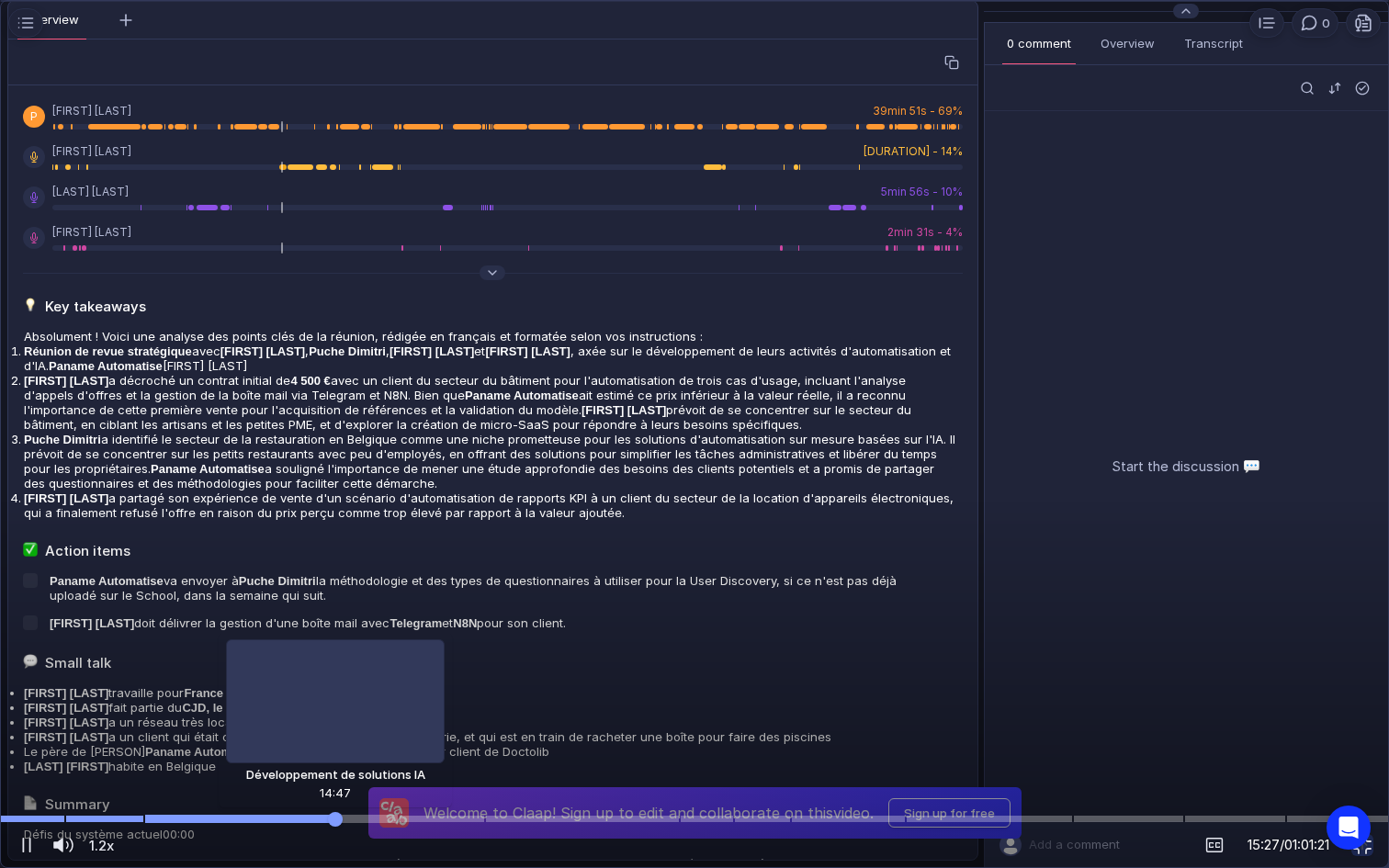 click at bounding box center (694, 818) 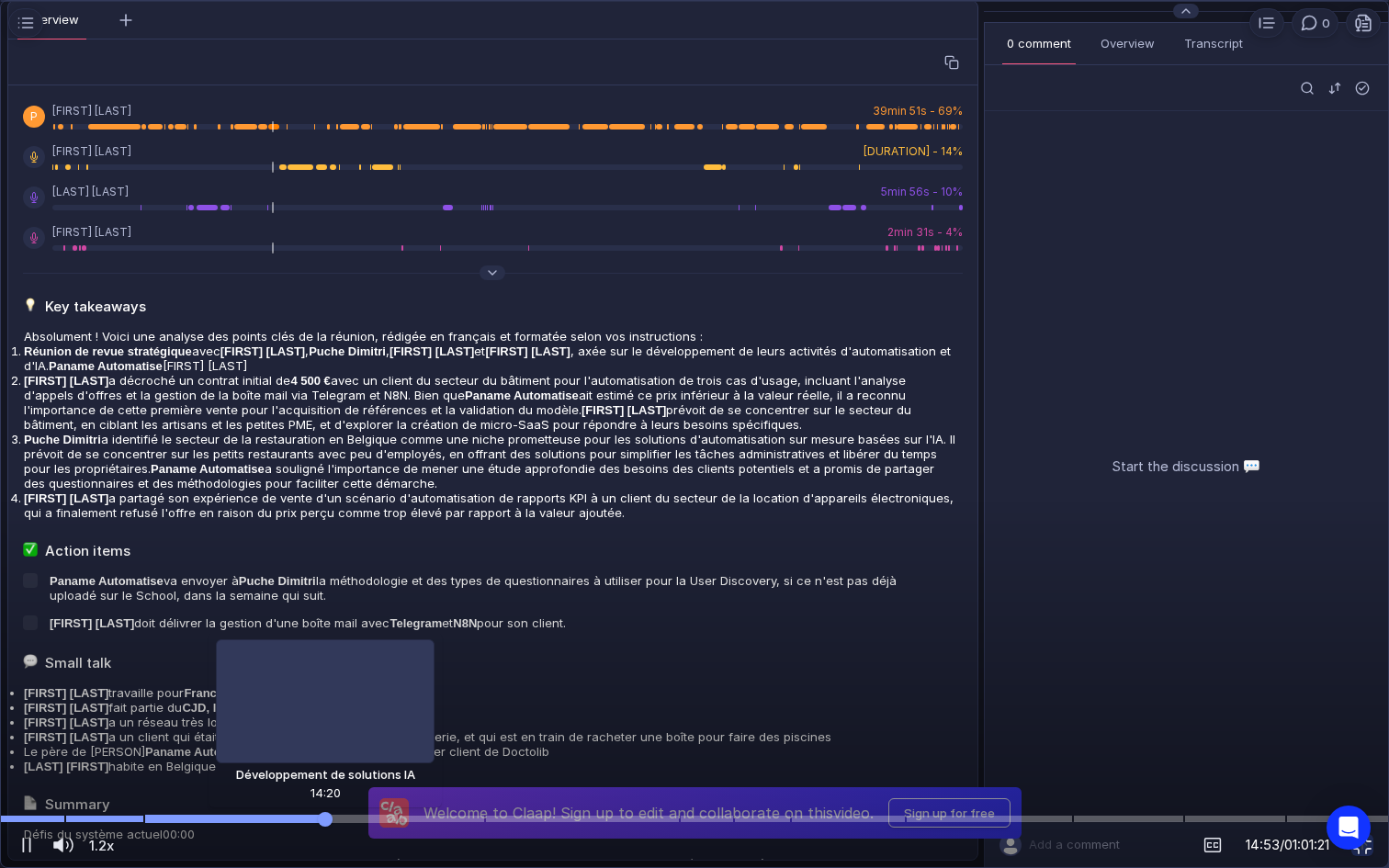 click at bounding box center [694, 818] 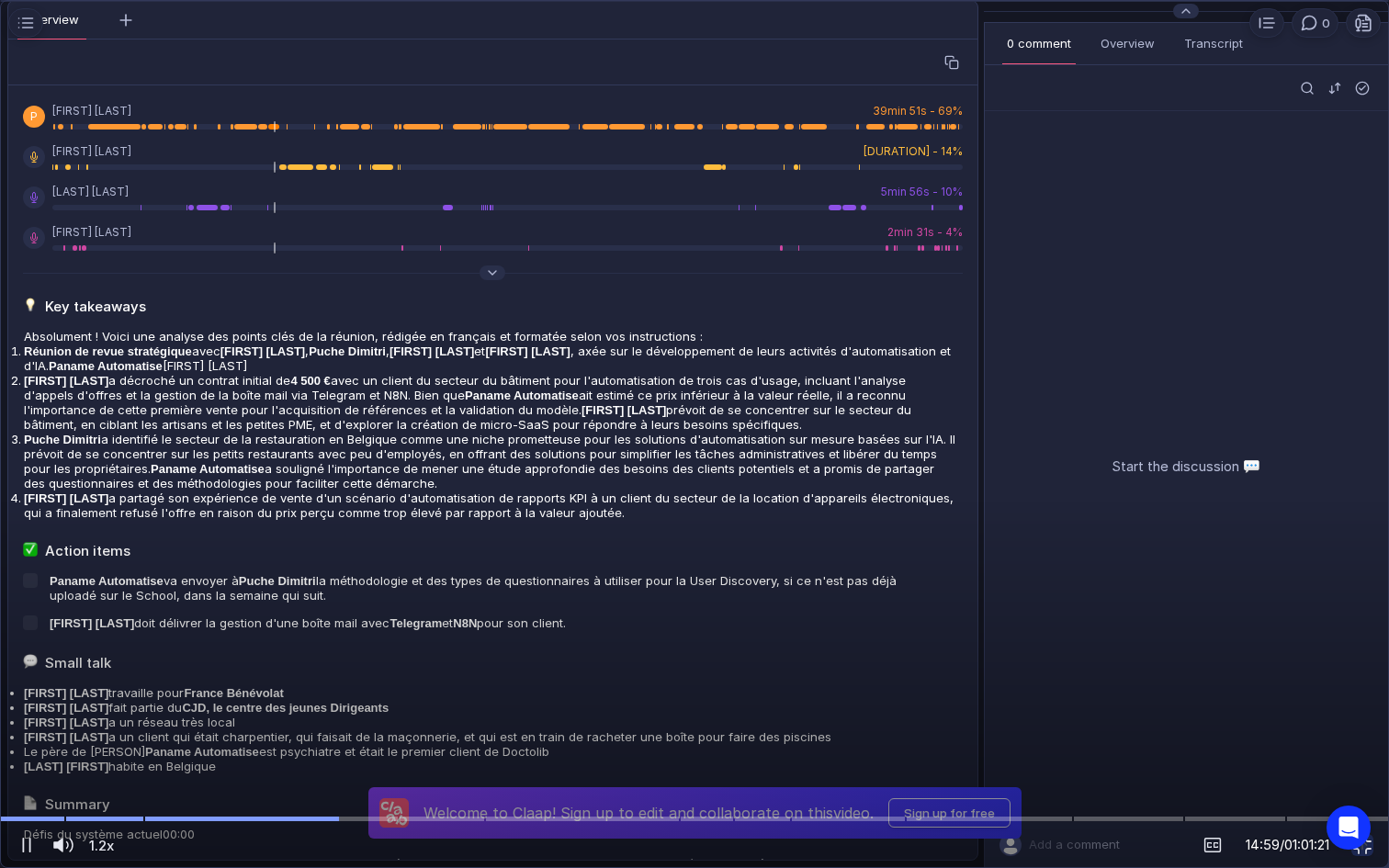 click at bounding box center (694, 434) 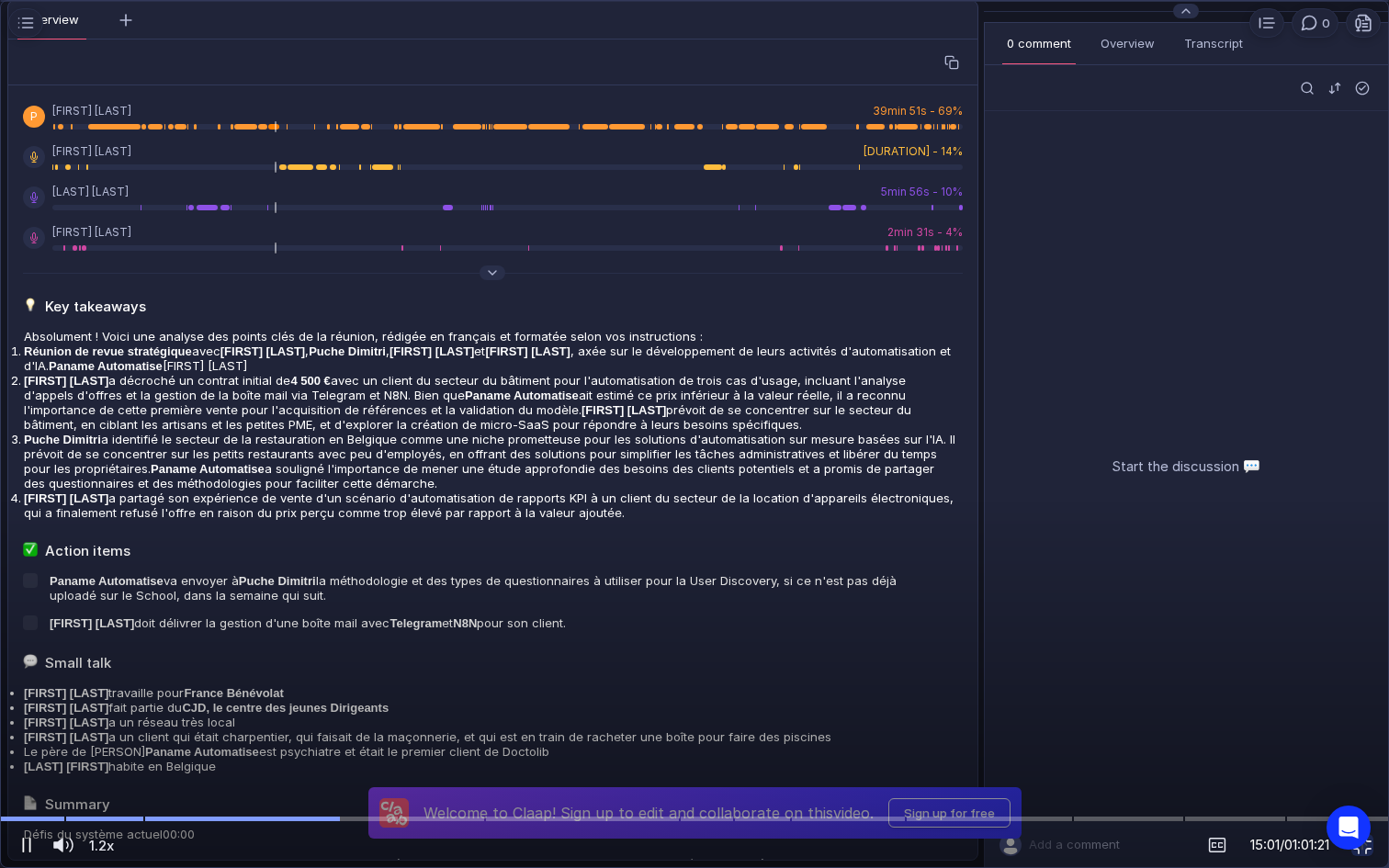 click at bounding box center [27, 845] 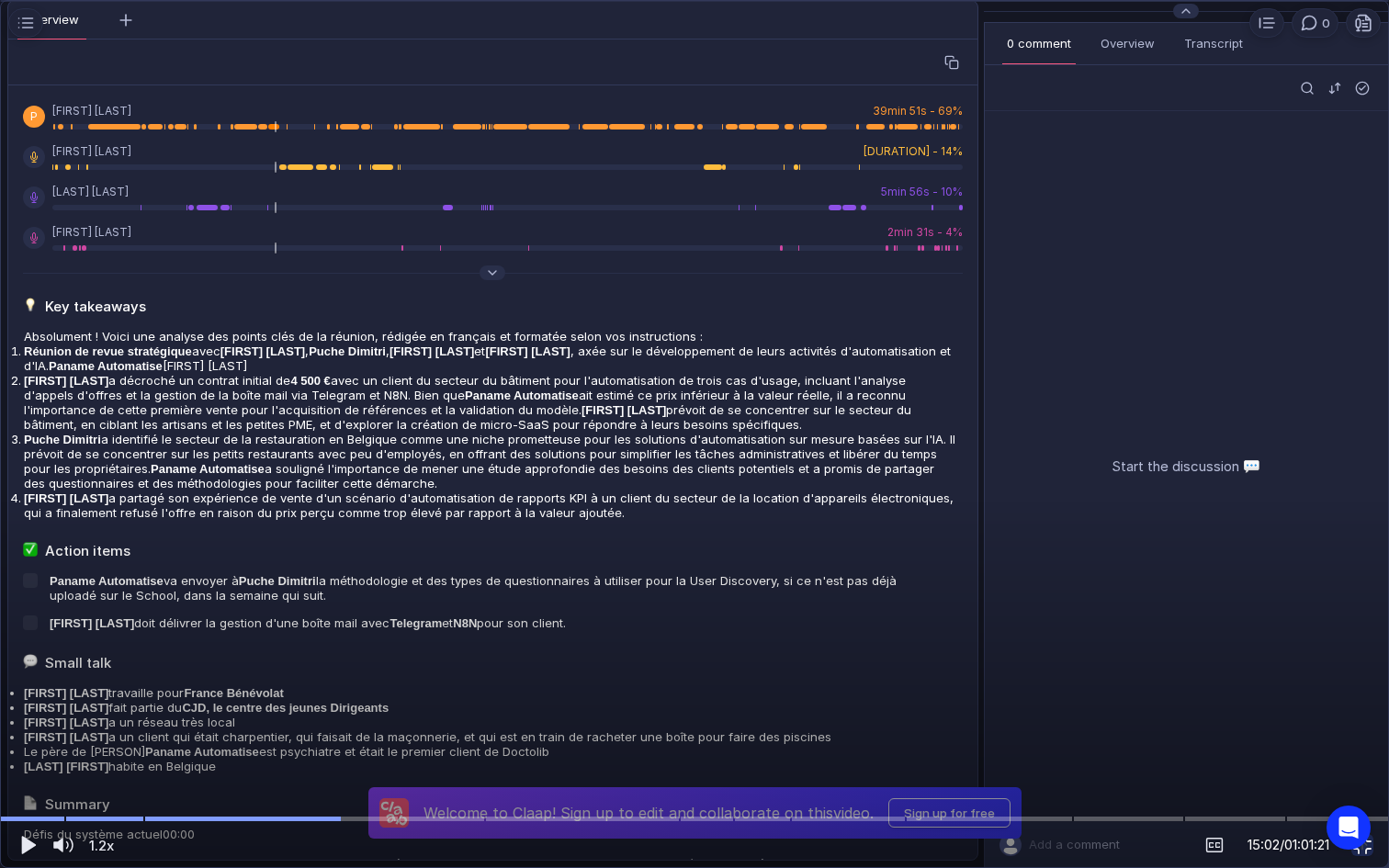 click at bounding box center [1362, 845] 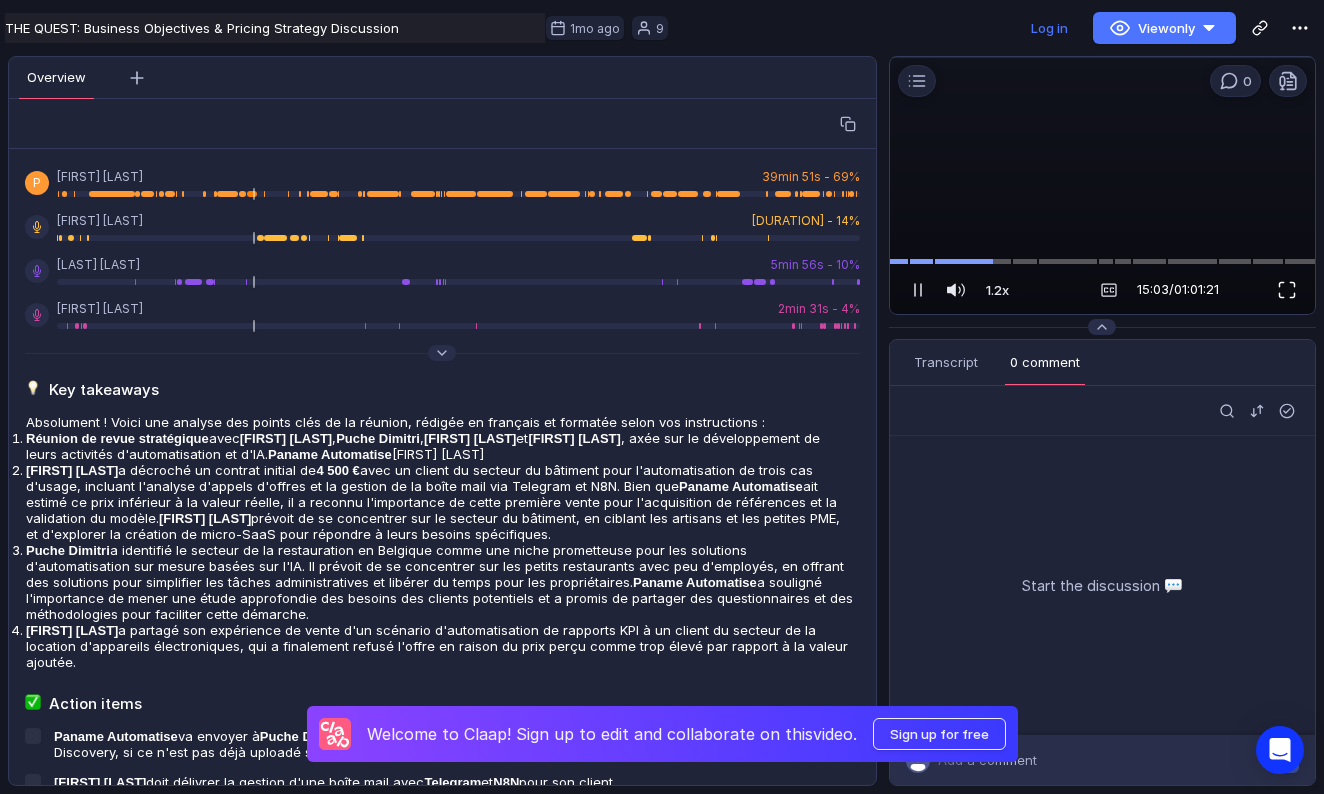 click at bounding box center (1287, 290) 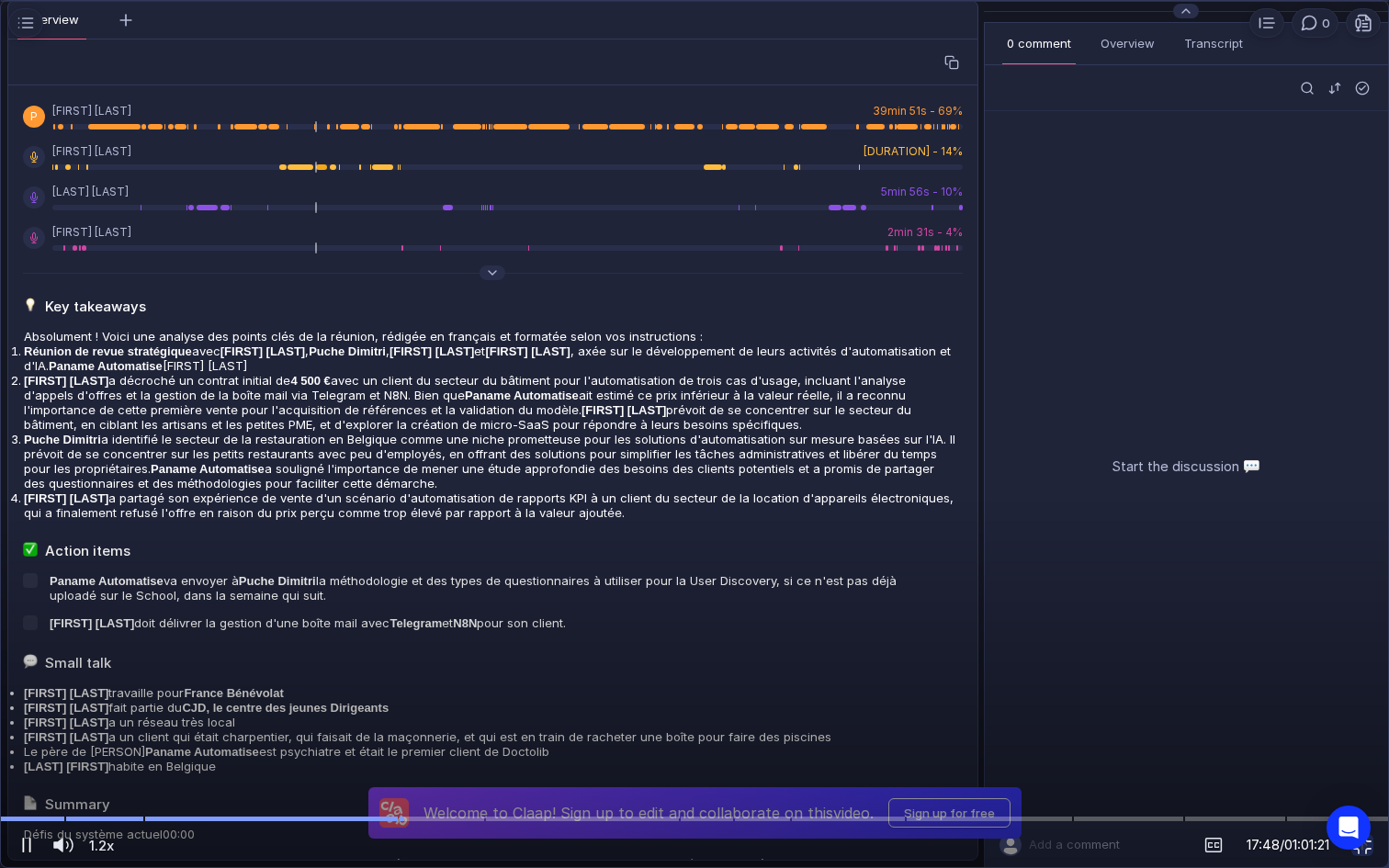 click at bounding box center [27, 845] 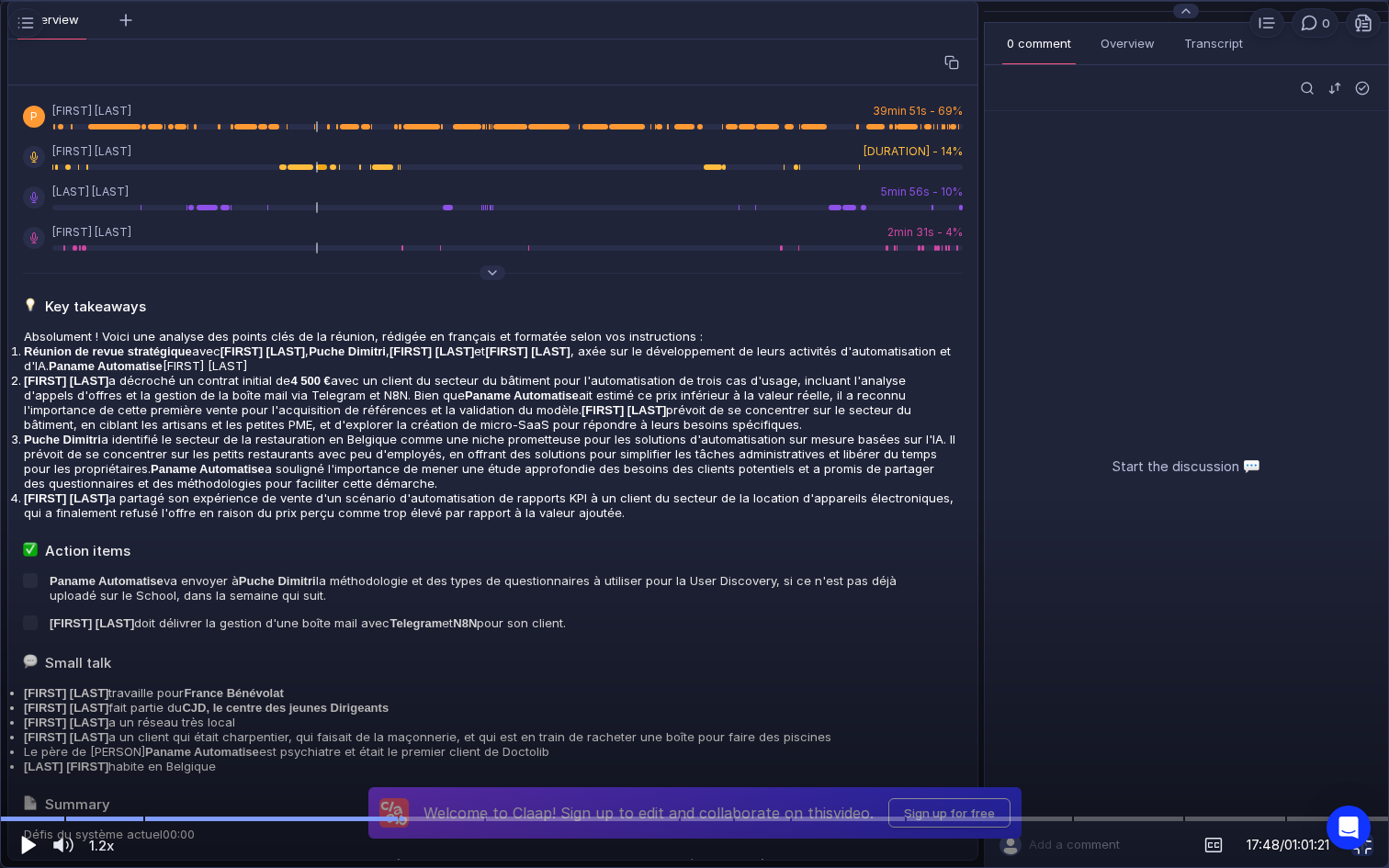 click at bounding box center (27, 845) 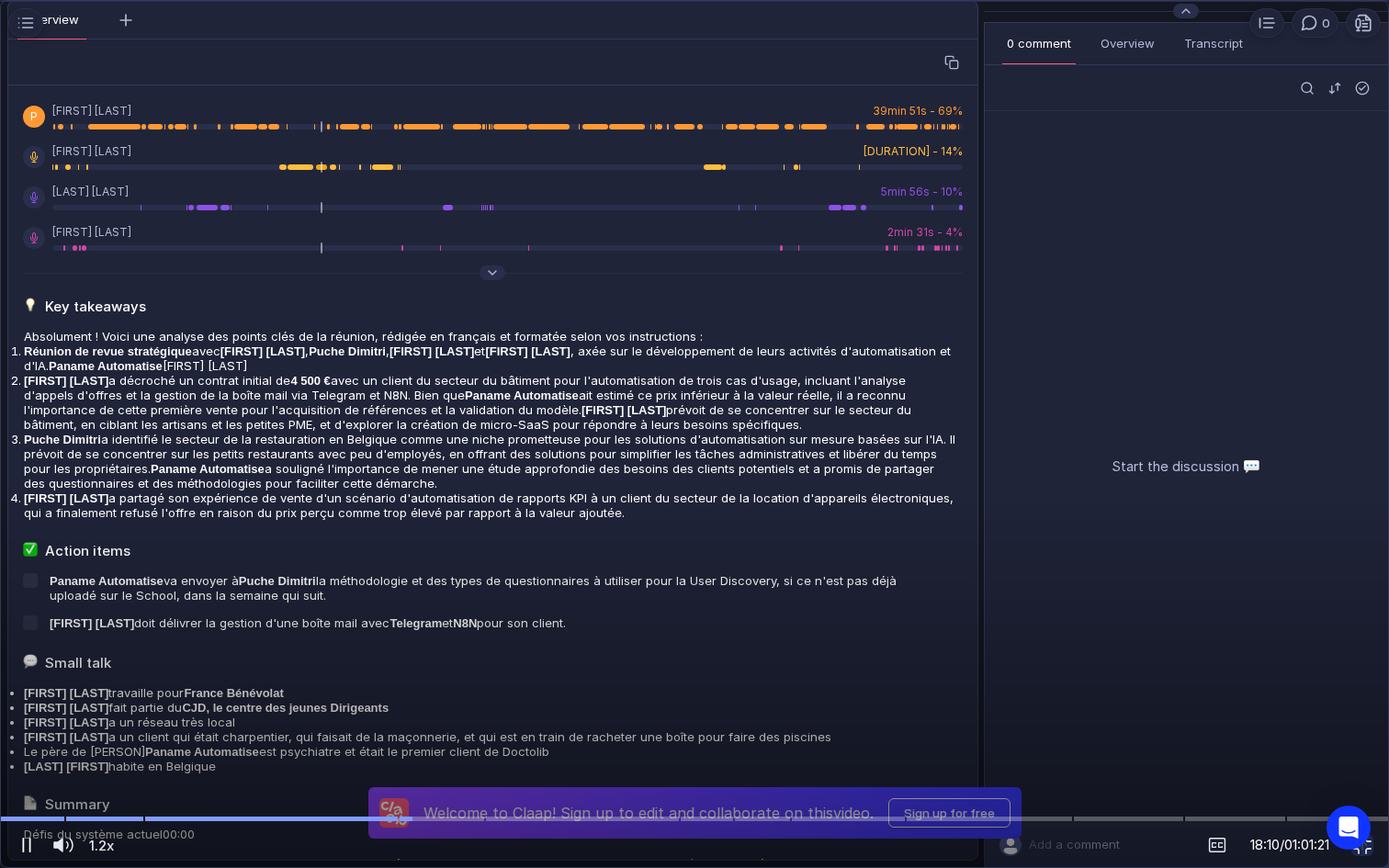 click at bounding box center (30, 845) 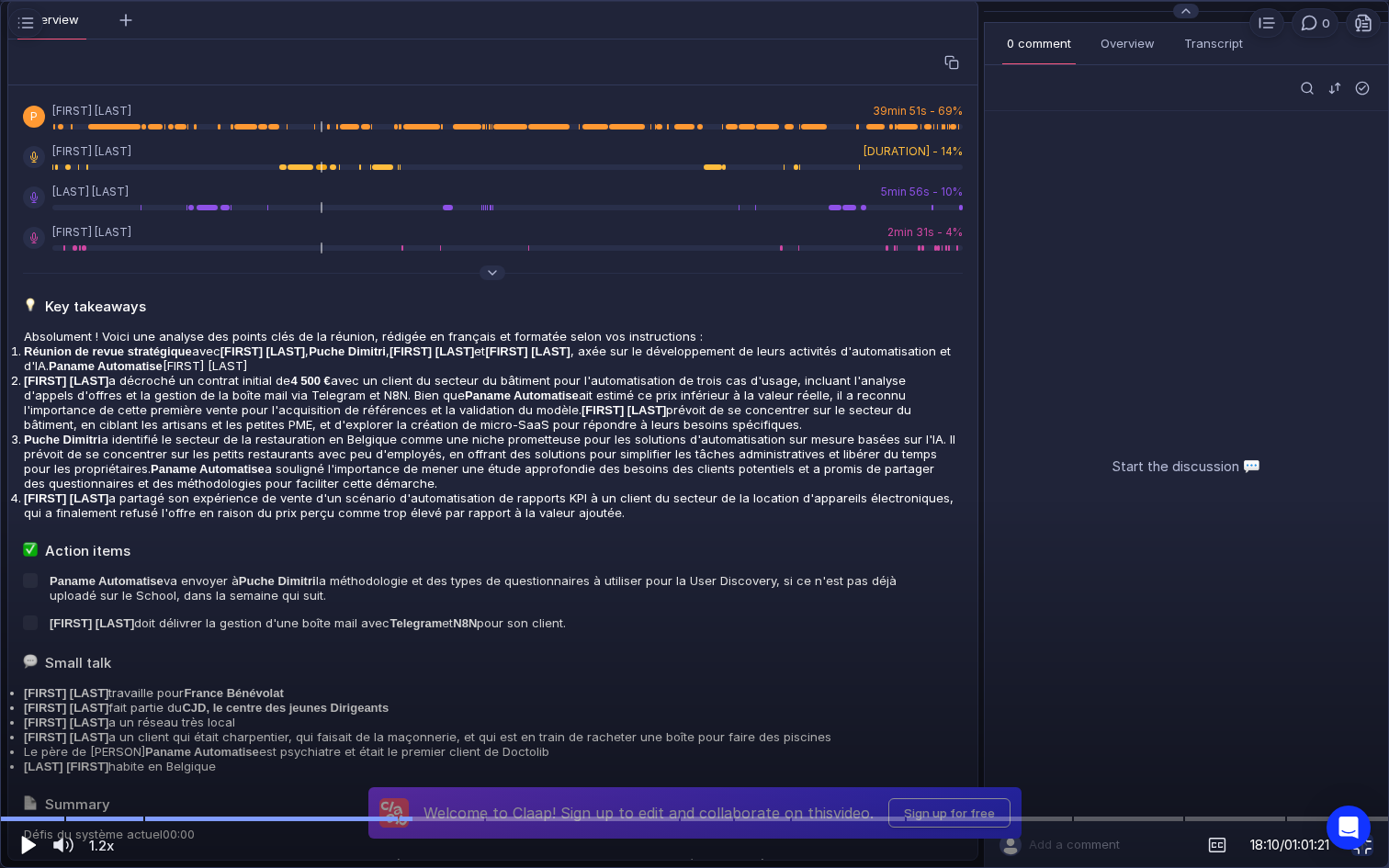 click at bounding box center [28, 845] 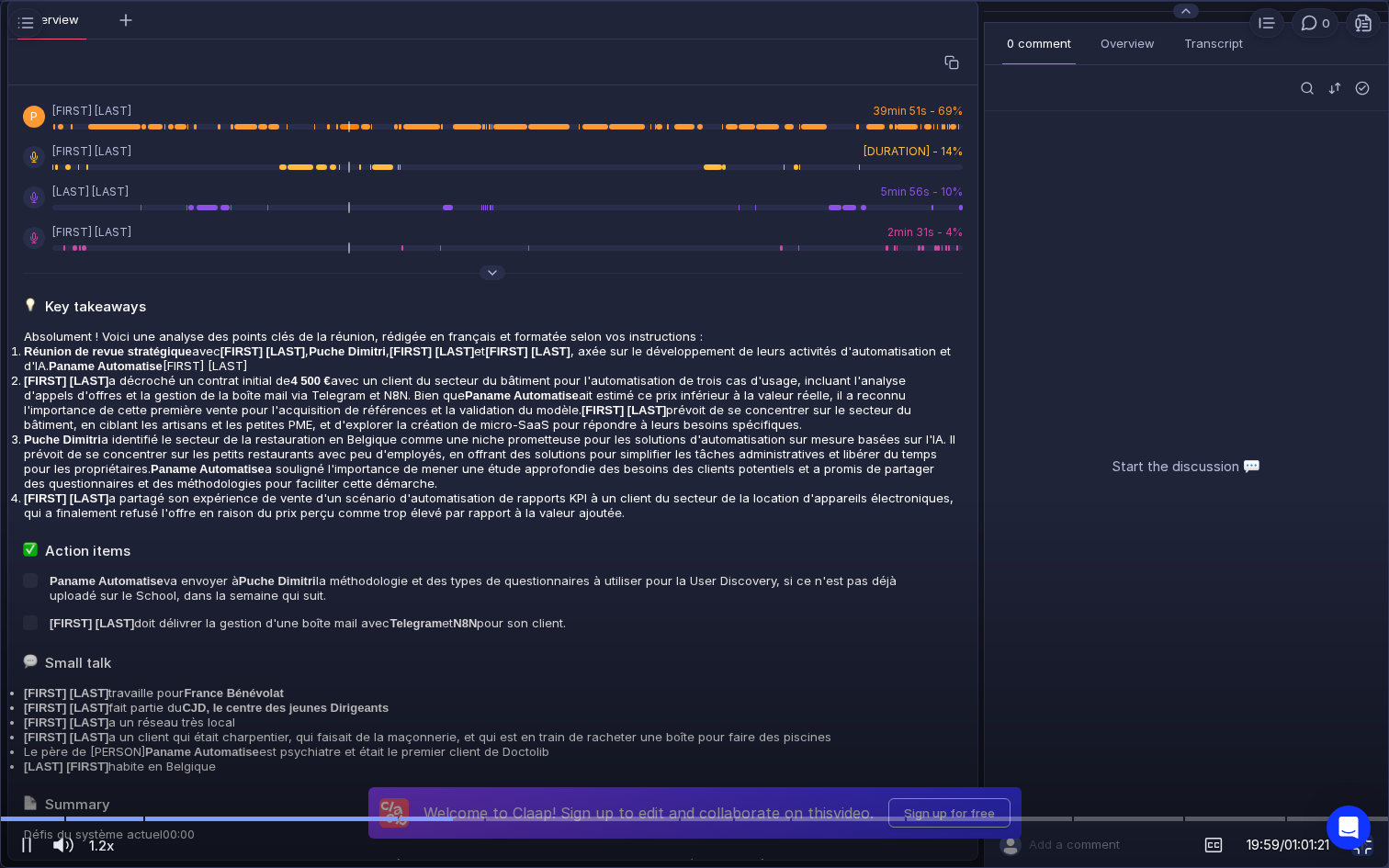 click at bounding box center [694, 434] 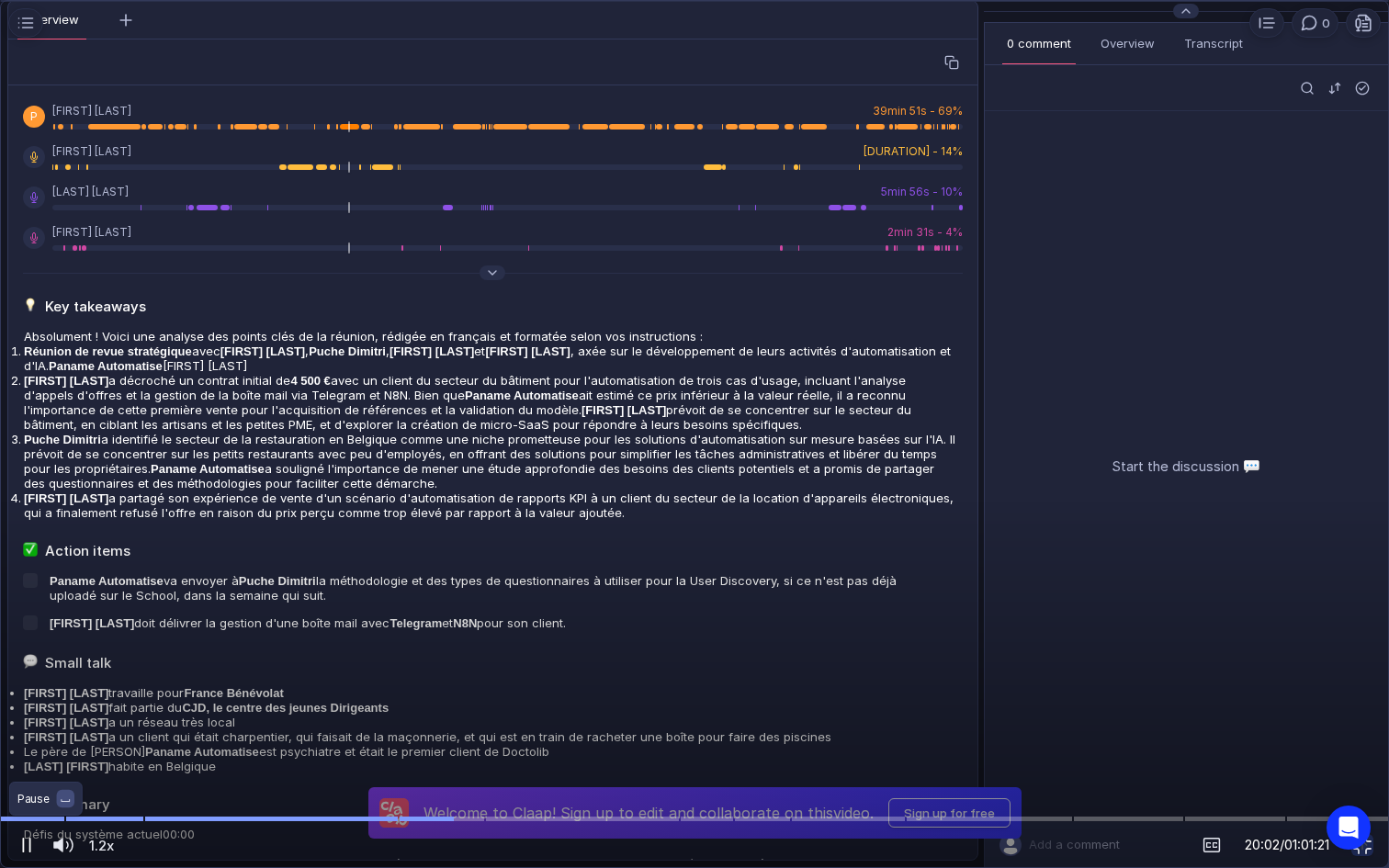 click at bounding box center [27, 845] 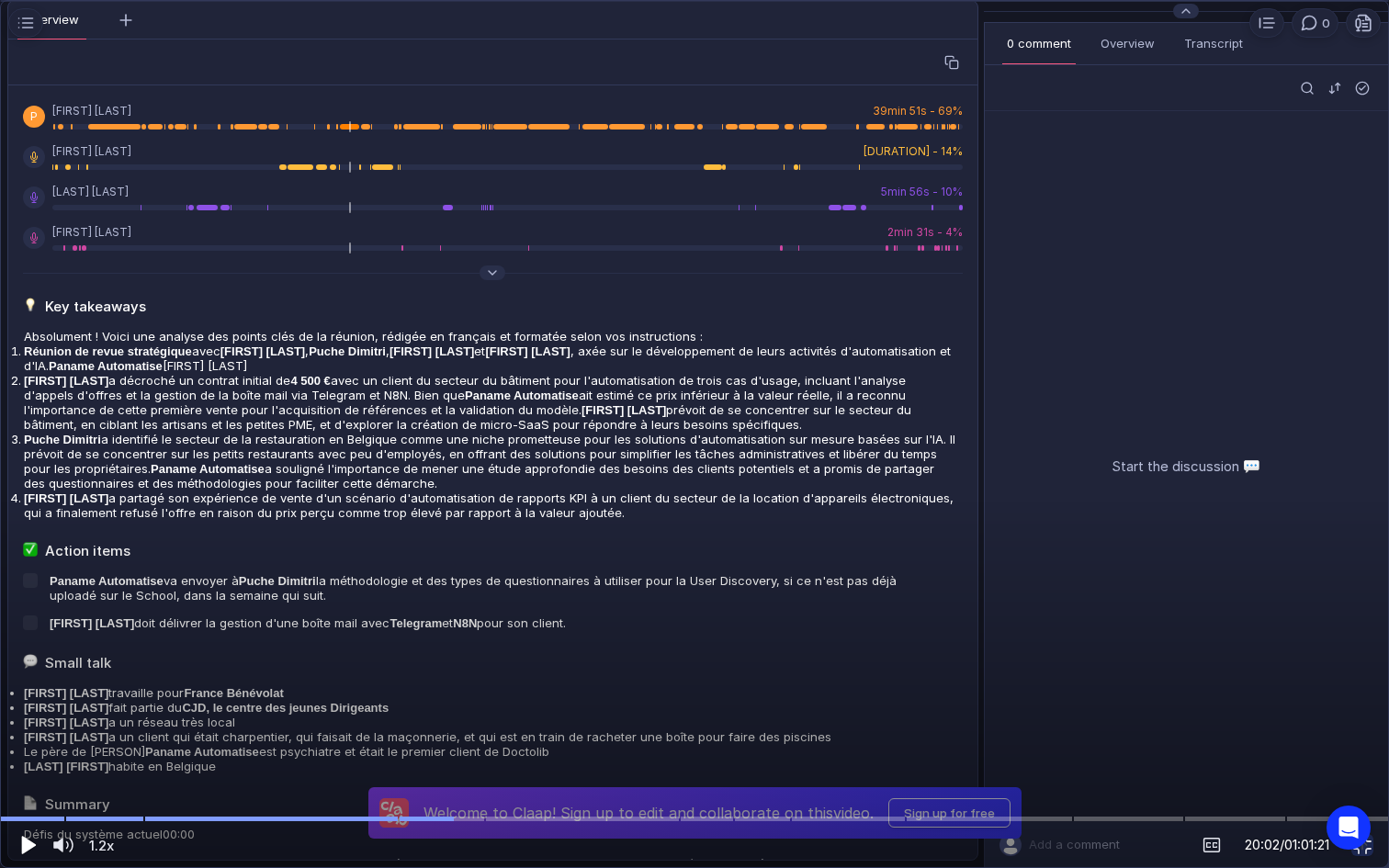 click at bounding box center [28, 845] 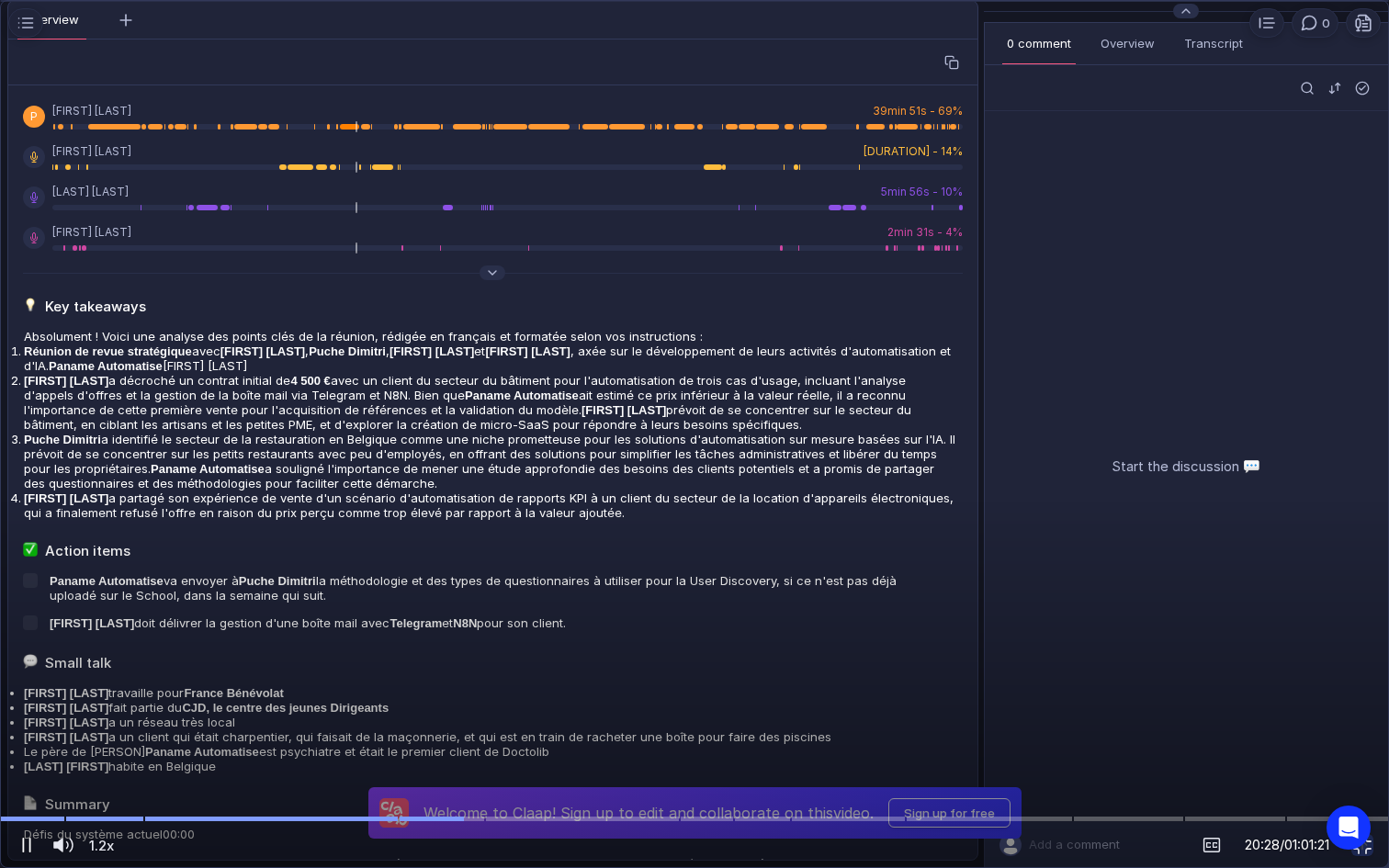 click at bounding box center [23, 845] 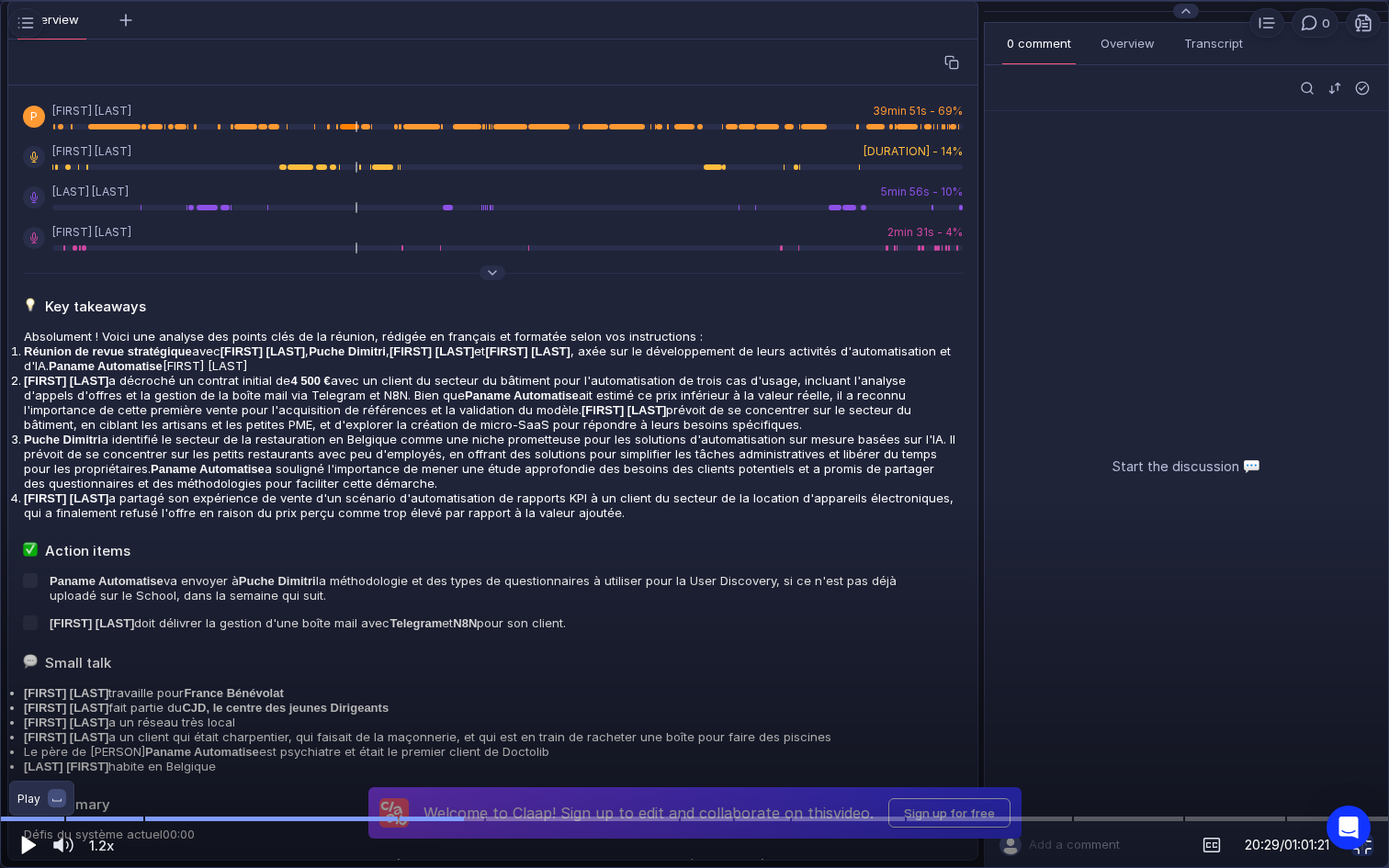 click at bounding box center [28, 845] 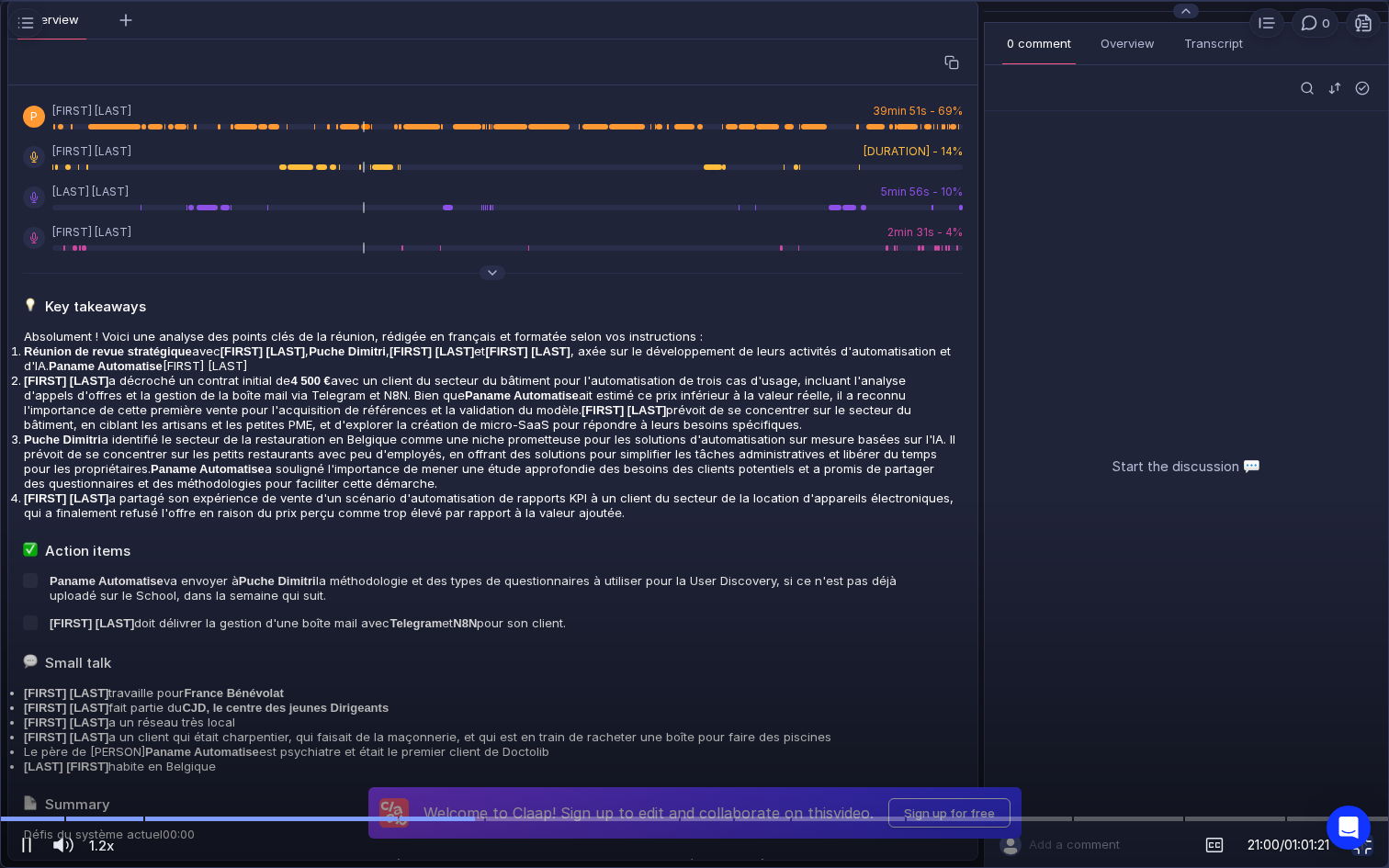 click at bounding box center [27, 845] 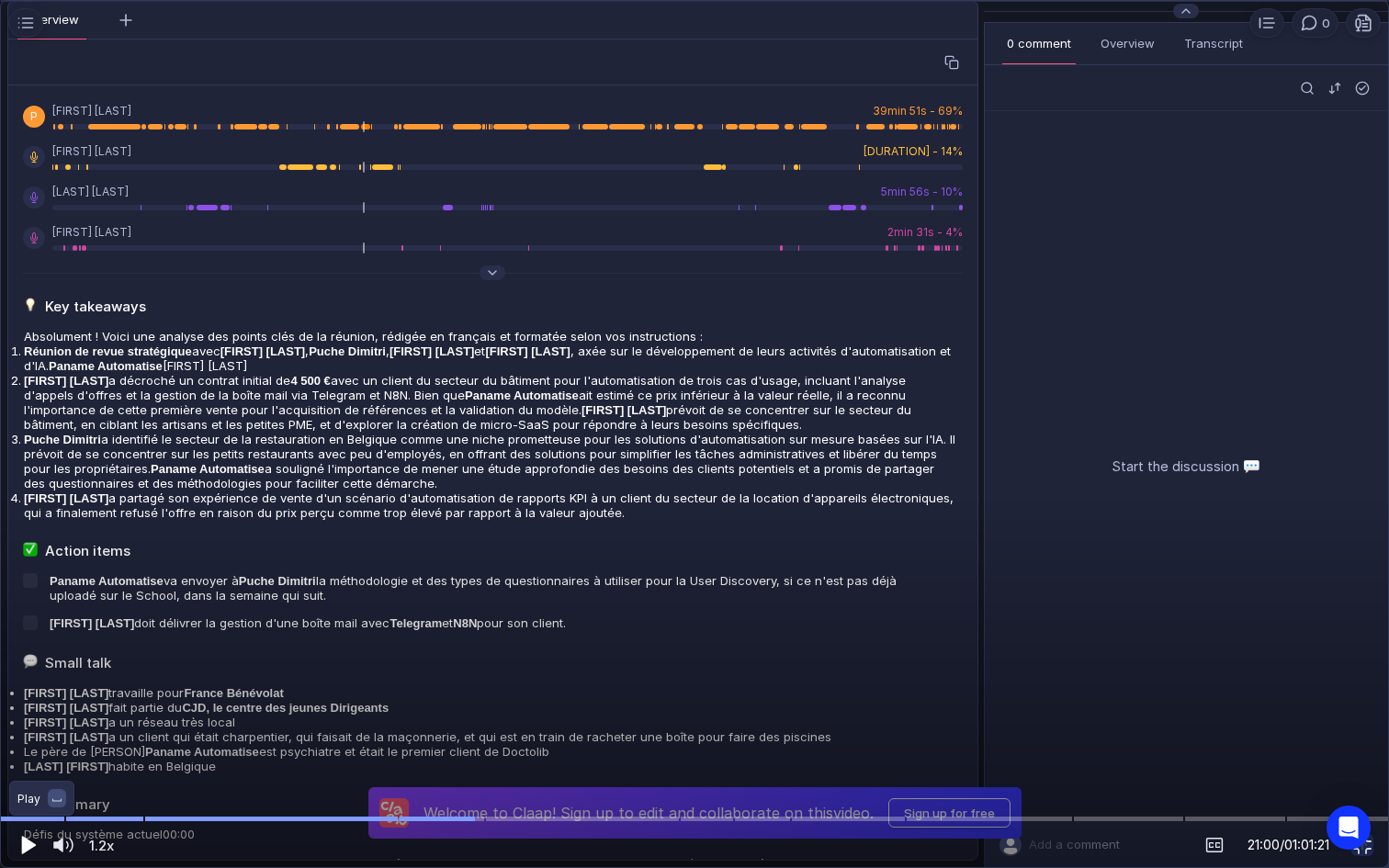 click at bounding box center [28, 845] 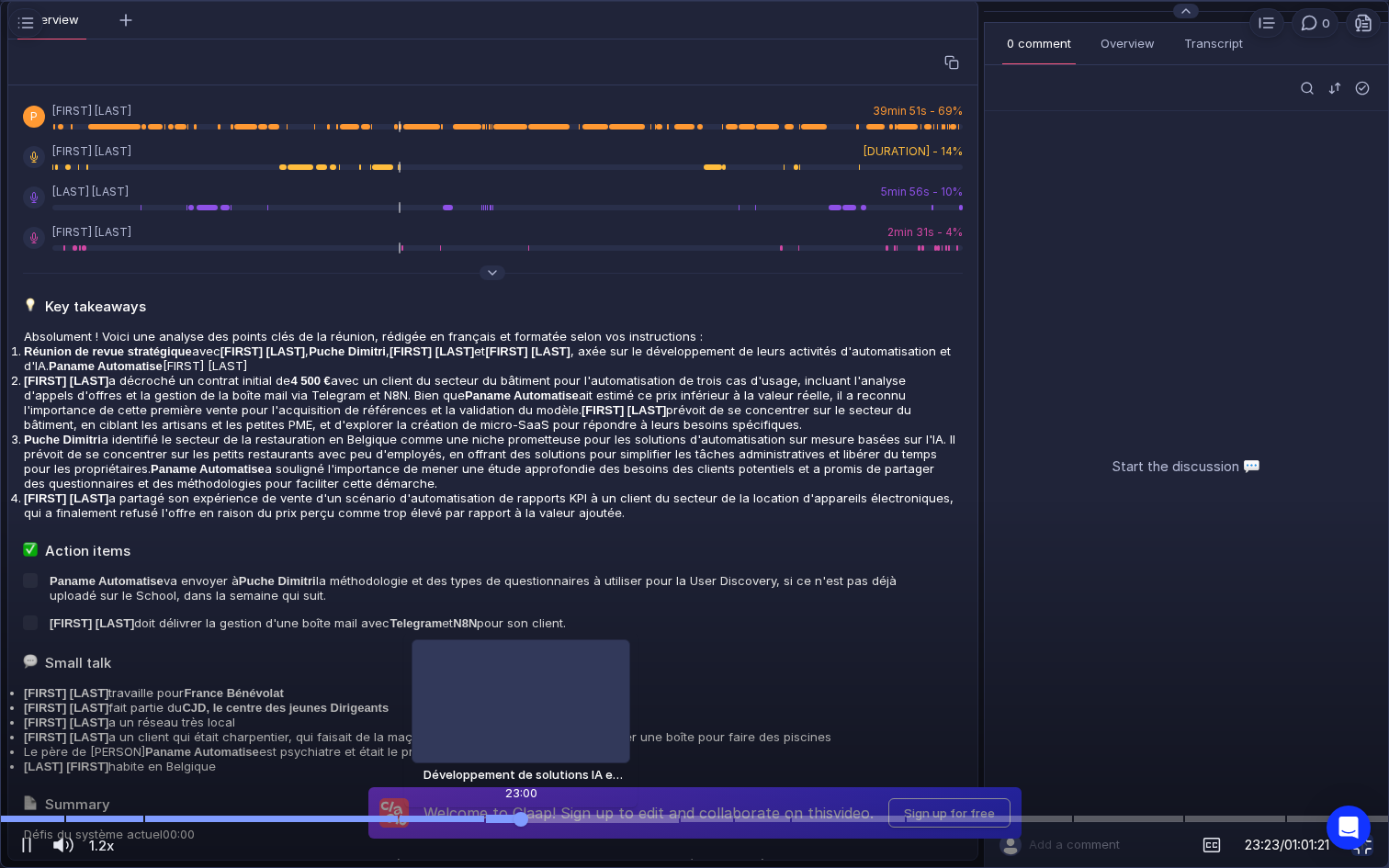 click at bounding box center (694, 818) 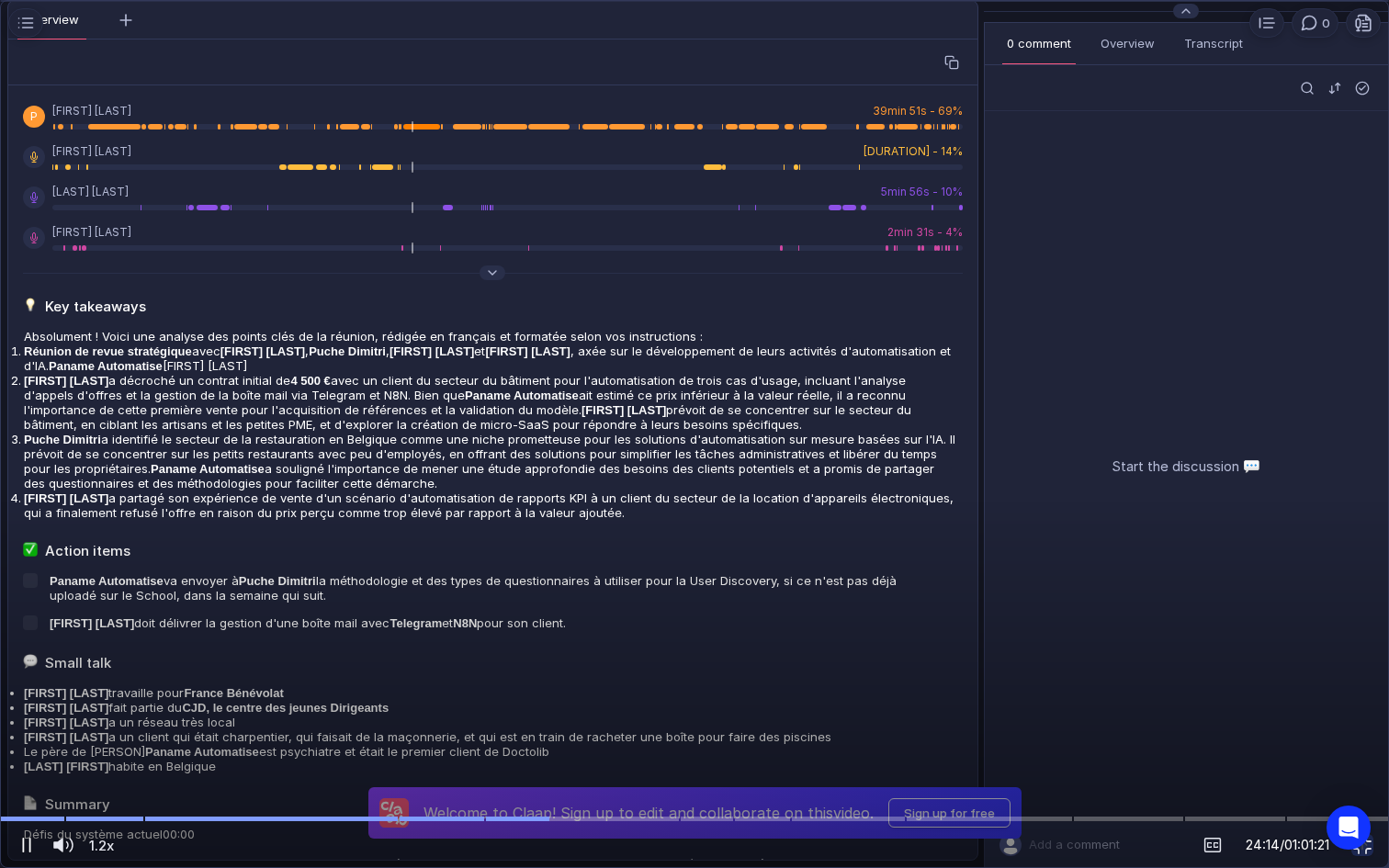 click at bounding box center (27, 845) 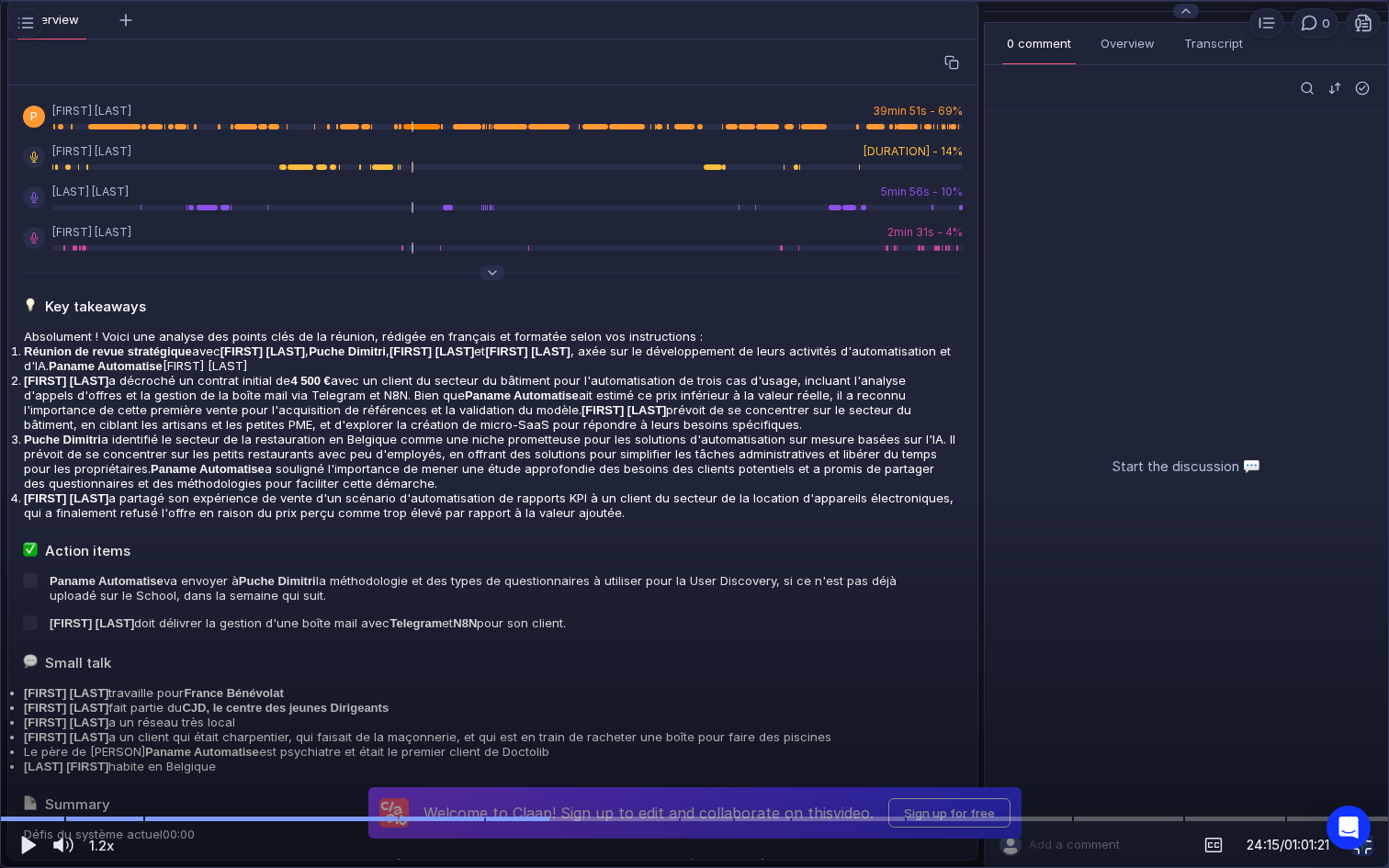 click at bounding box center (694, 434) 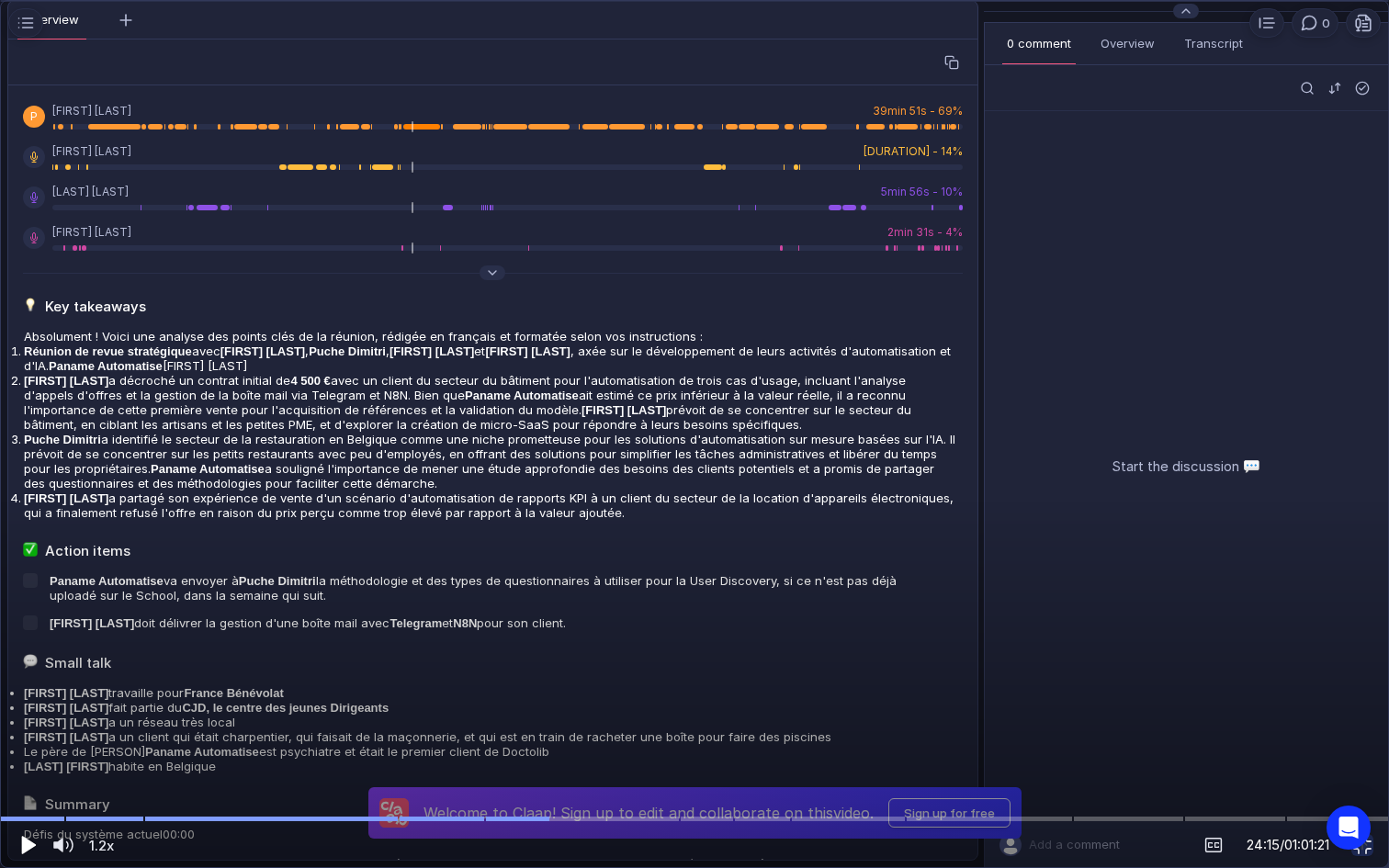 click at bounding box center (27, 845) 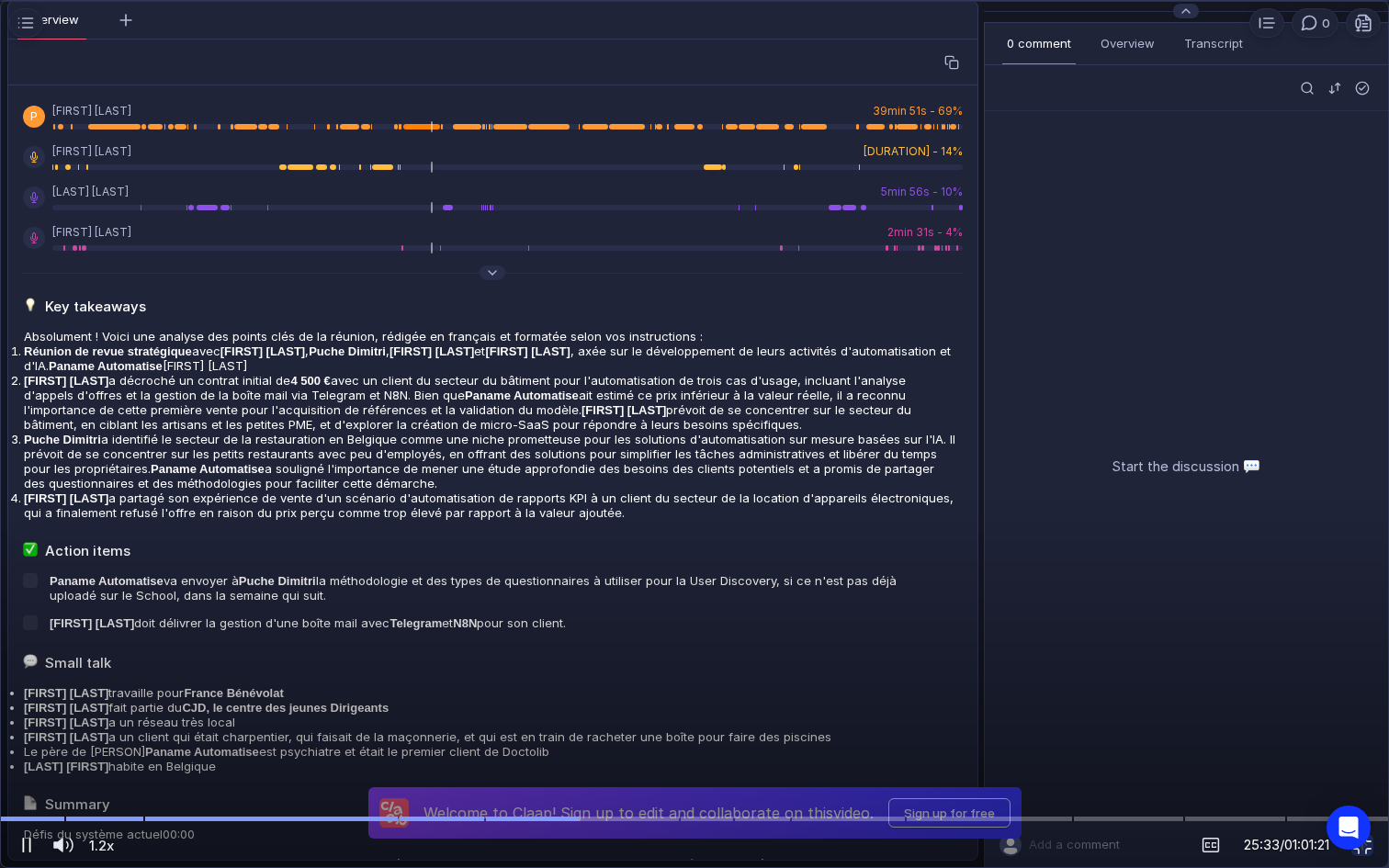 click at bounding box center [27, 845] 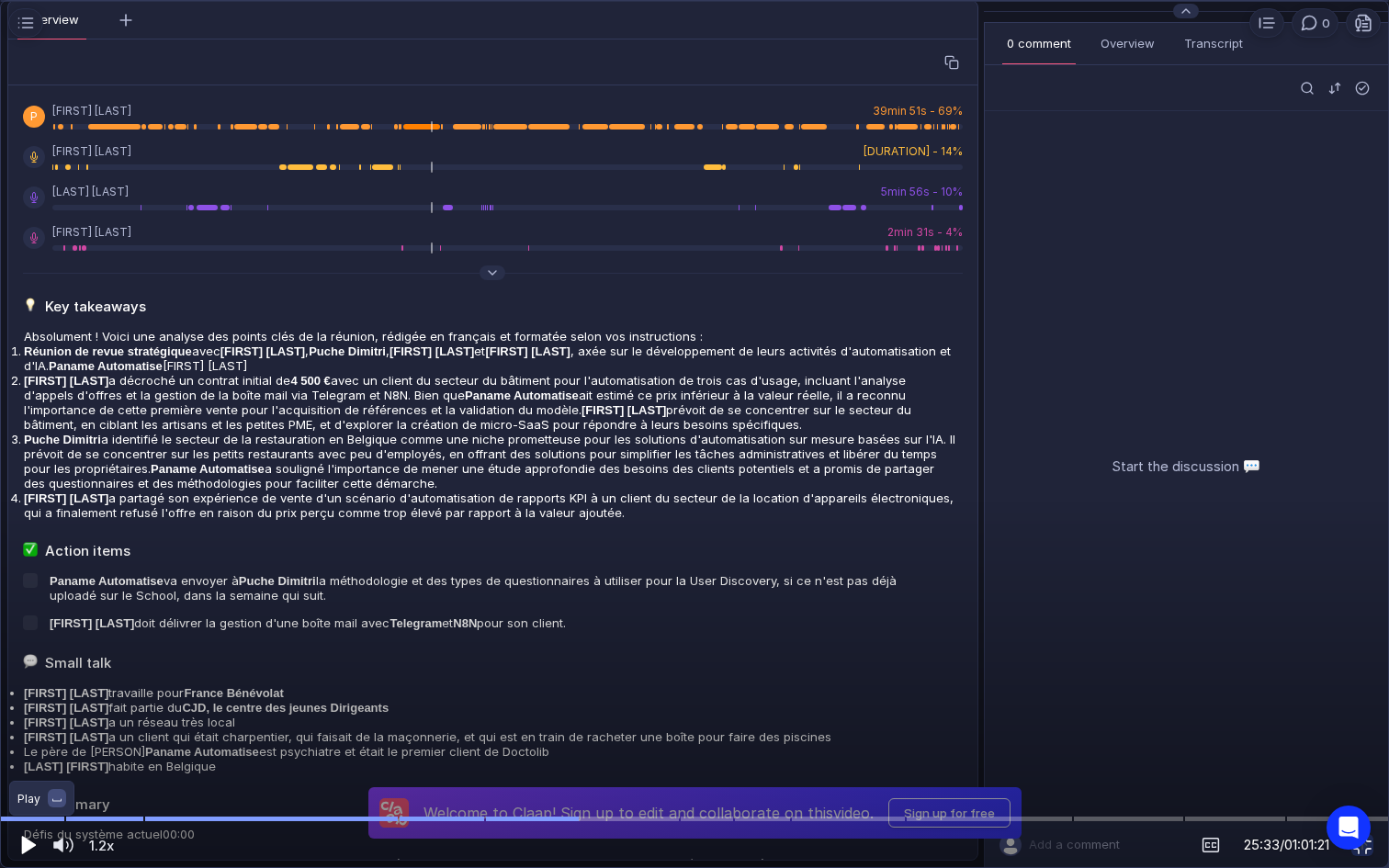 click at bounding box center (27, 845) 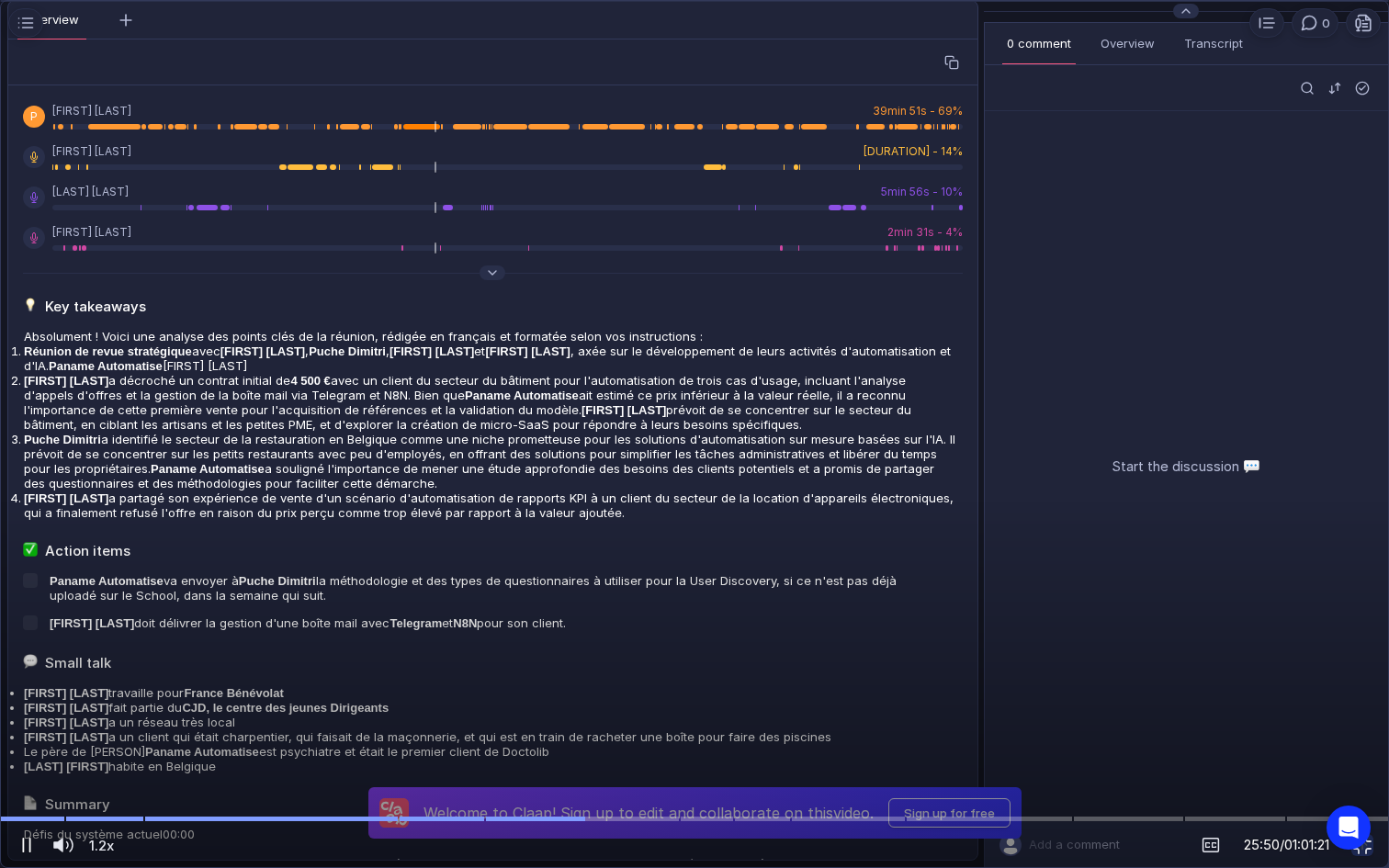 click at bounding box center [27, 845] 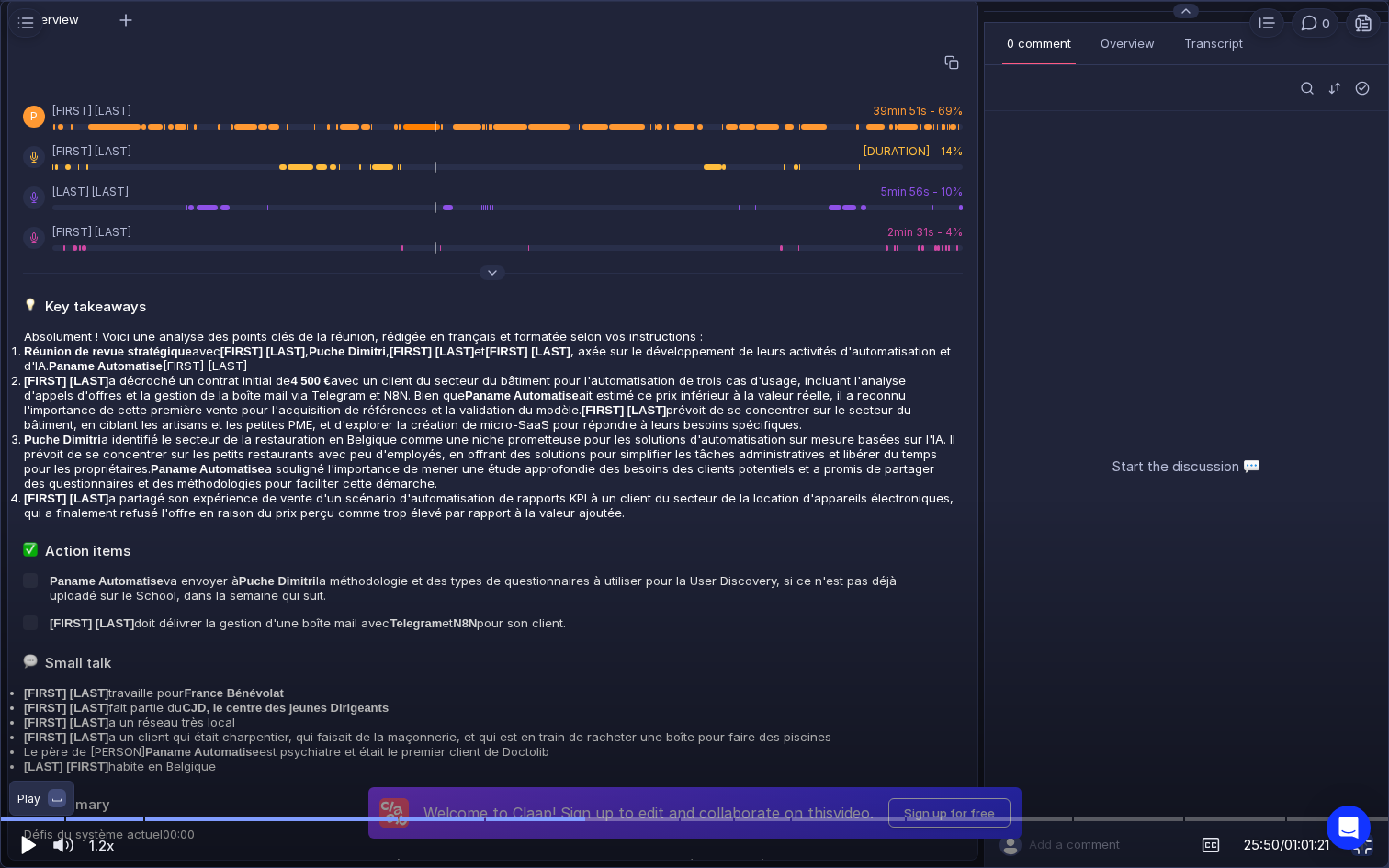 click at bounding box center [27, 845] 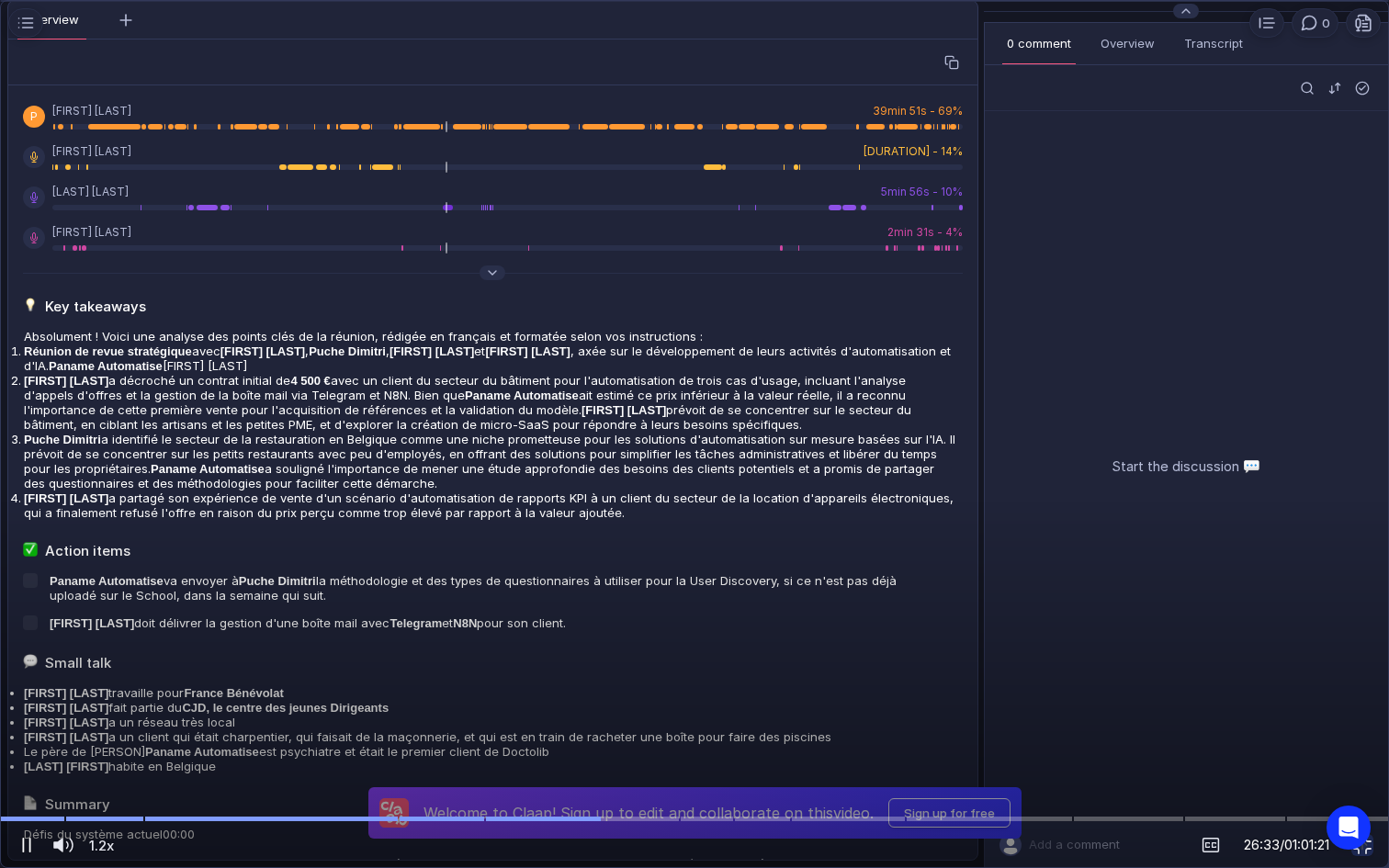 click at bounding box center (27, 845) 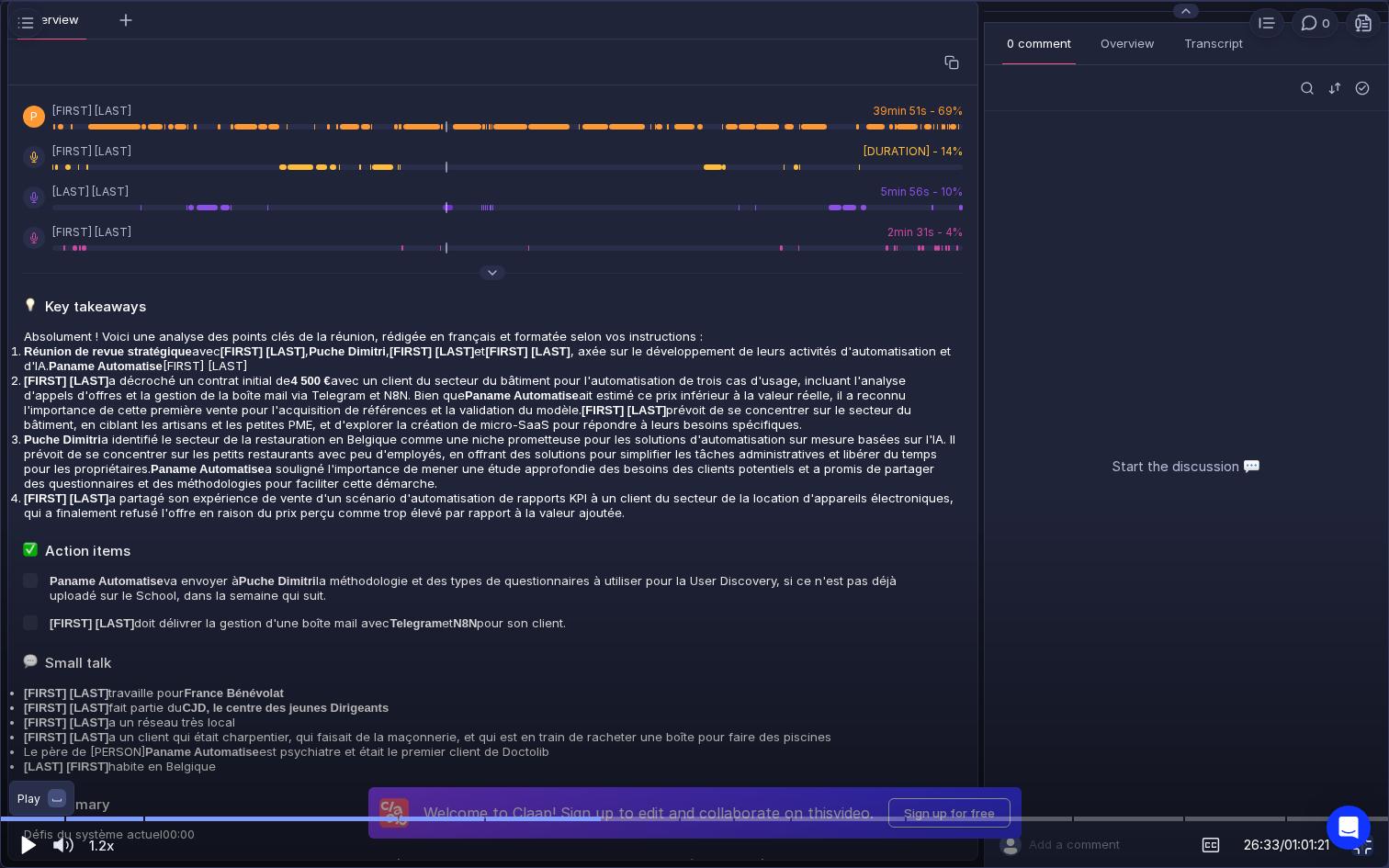click at bounding box center [28, 845] 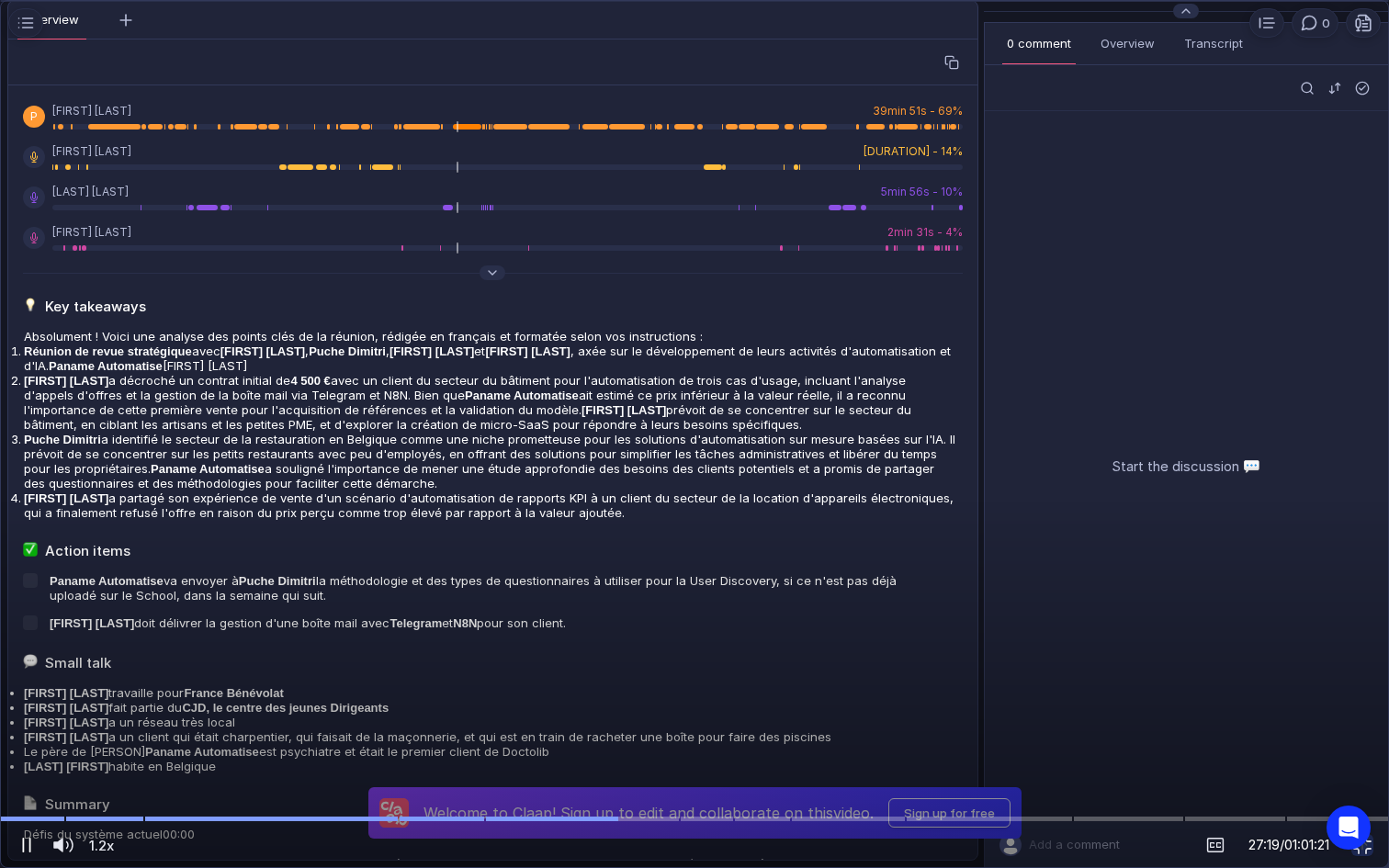 click at bounding box center [27, 845] 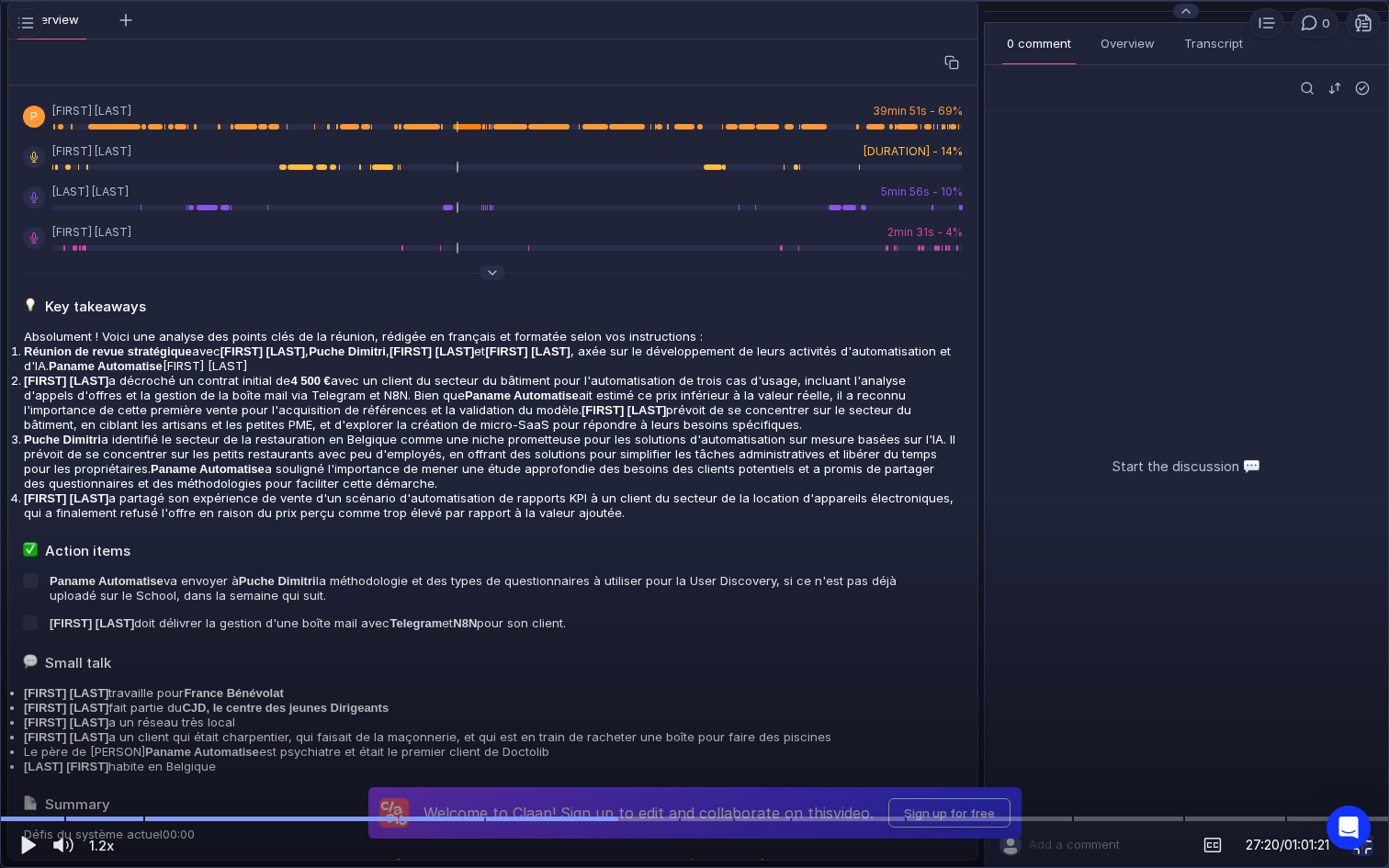 click at bounding box center [694, 434] 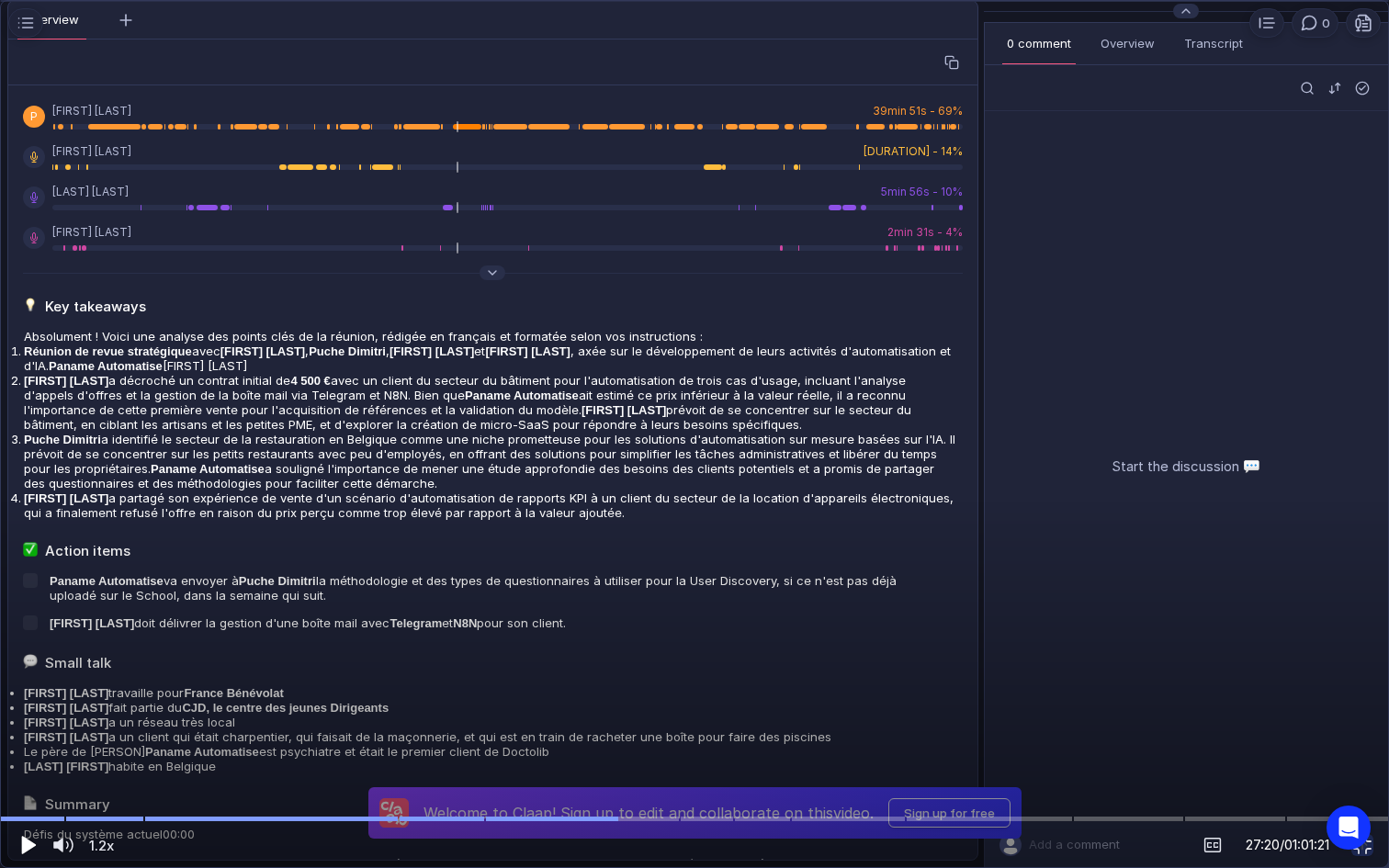click at bounding box center [27, 845] 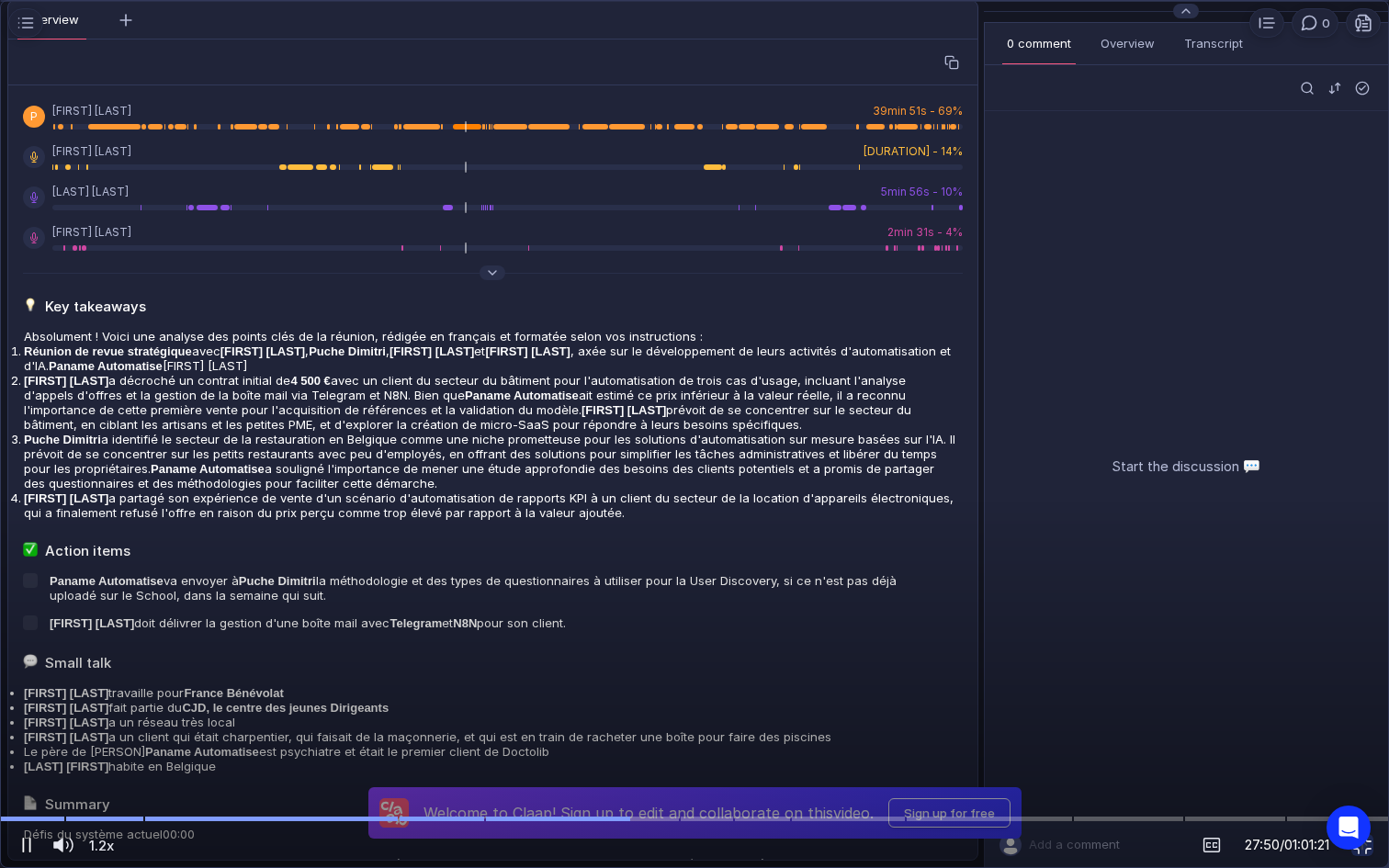 click at bounding box center (27, 845) 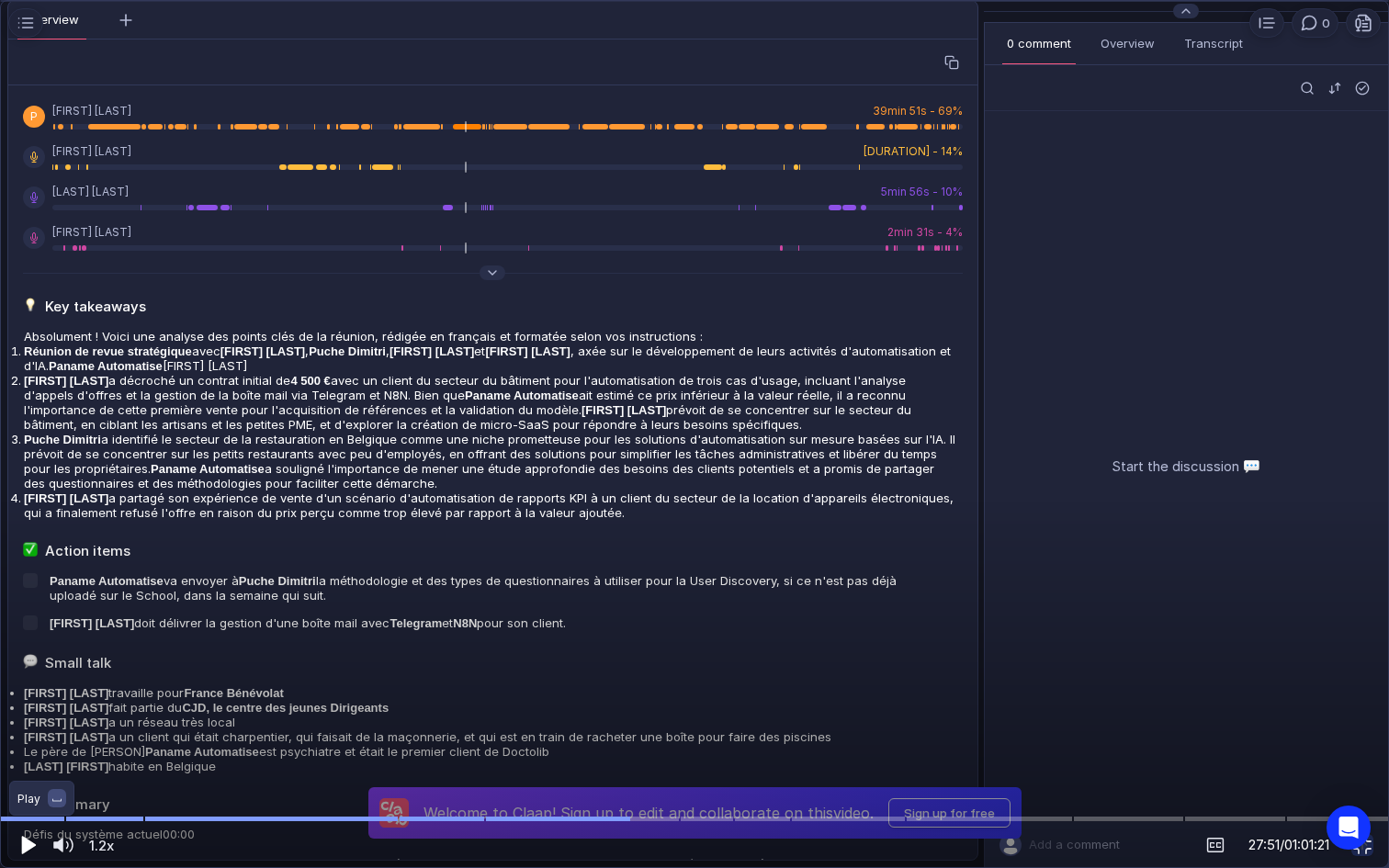 click at bounding box center [28, 845] 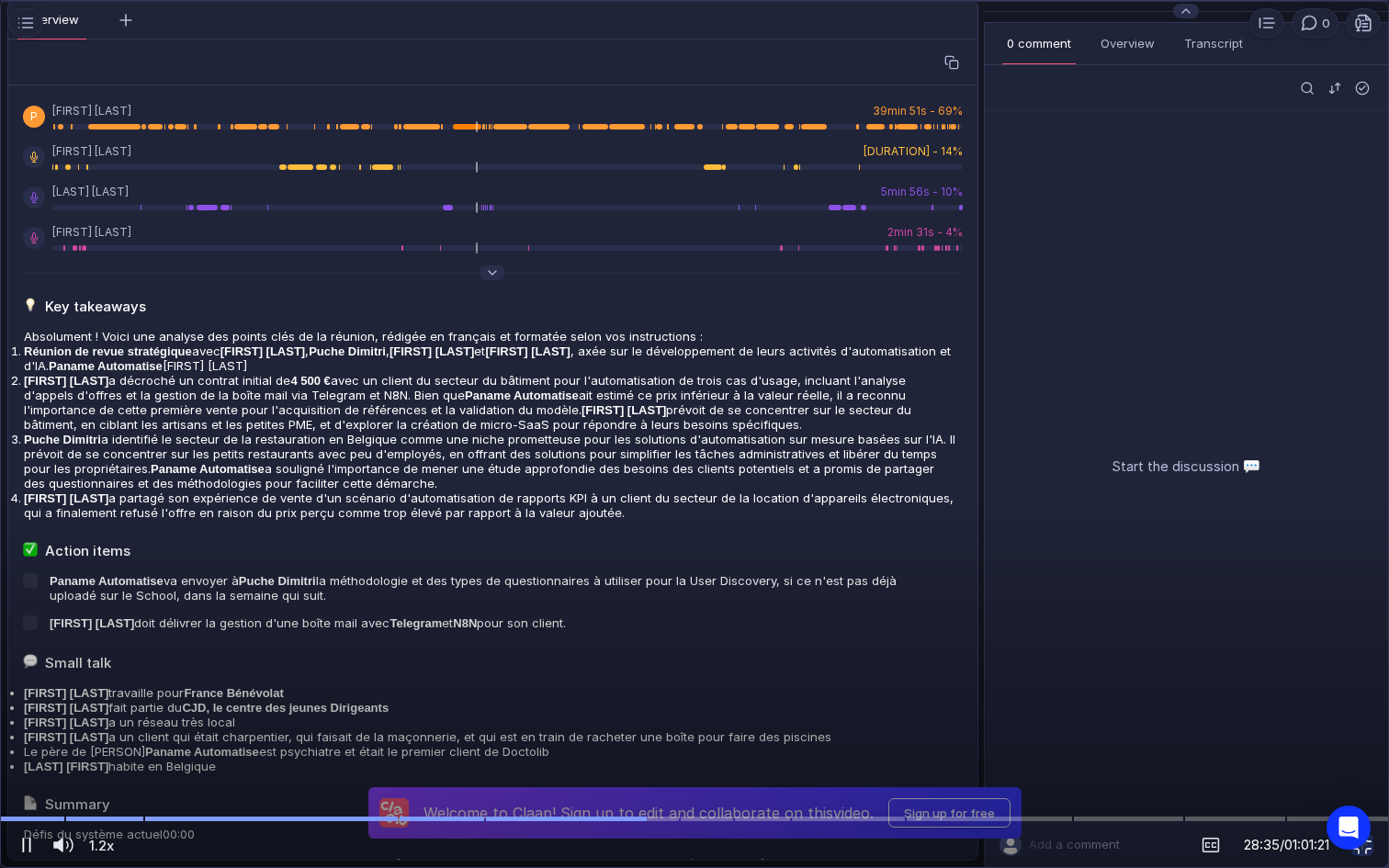 click at bounding box center (27, 845) 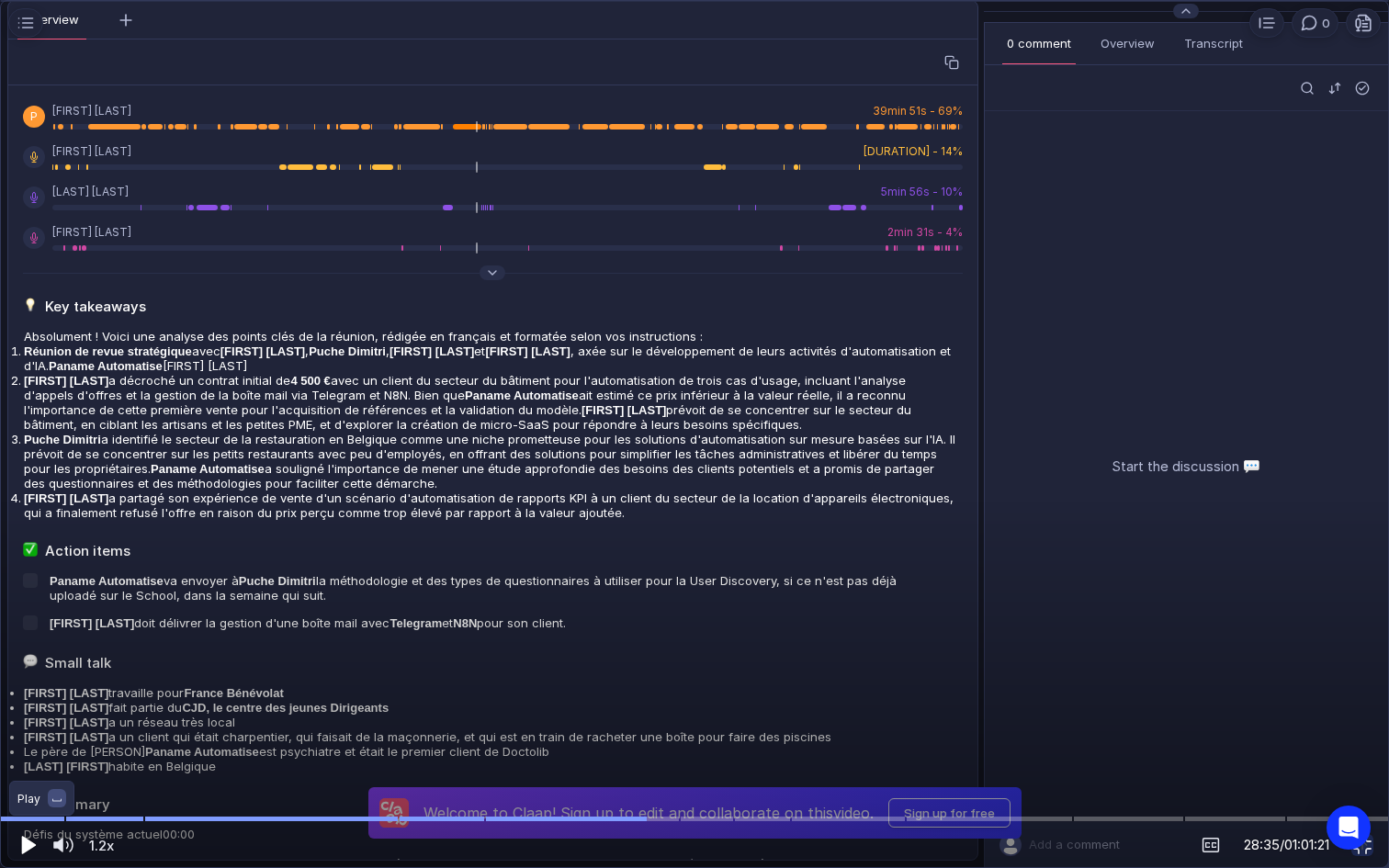 click at bounding box center [28, 845] 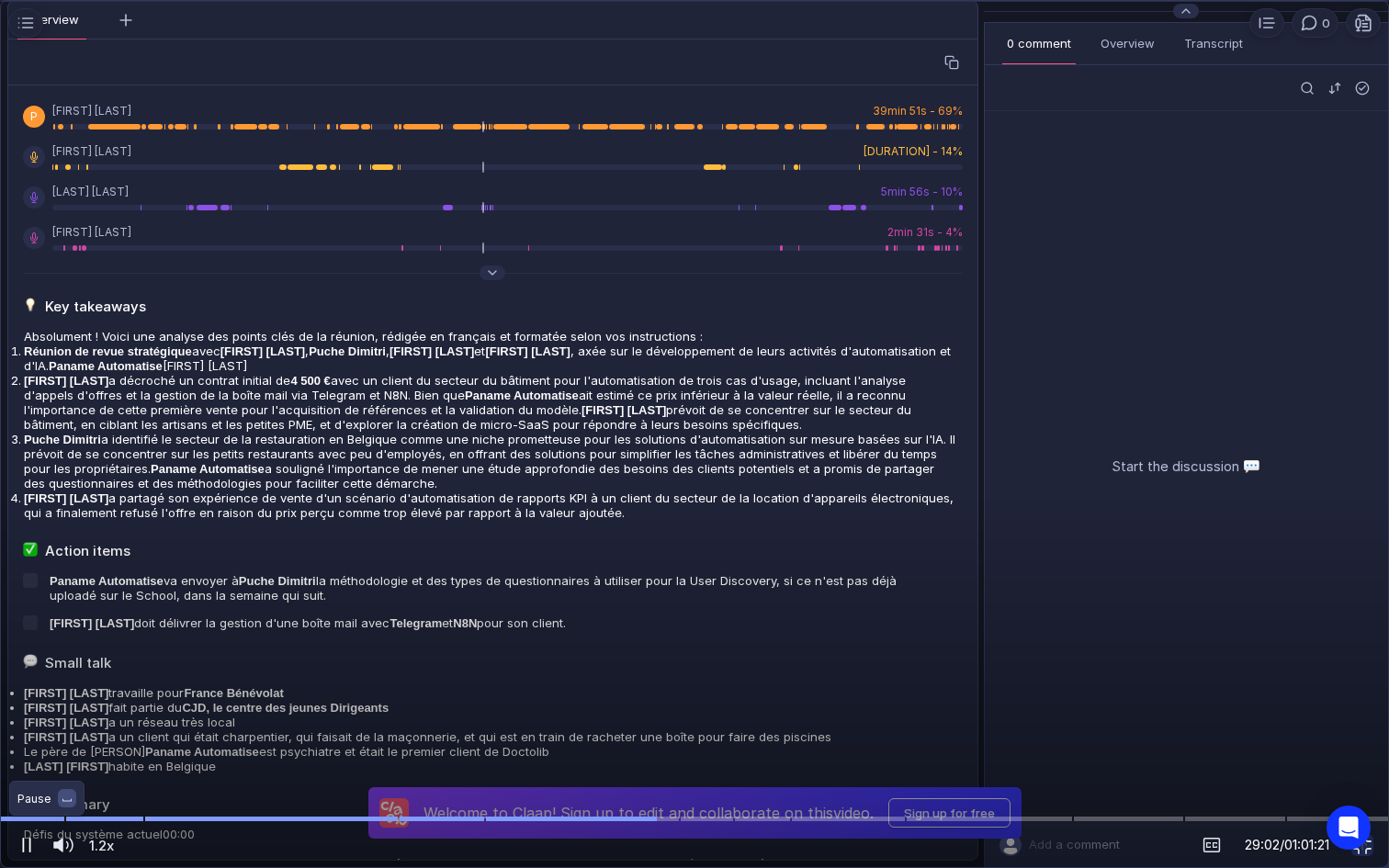 click at bounding box center (27, 845) 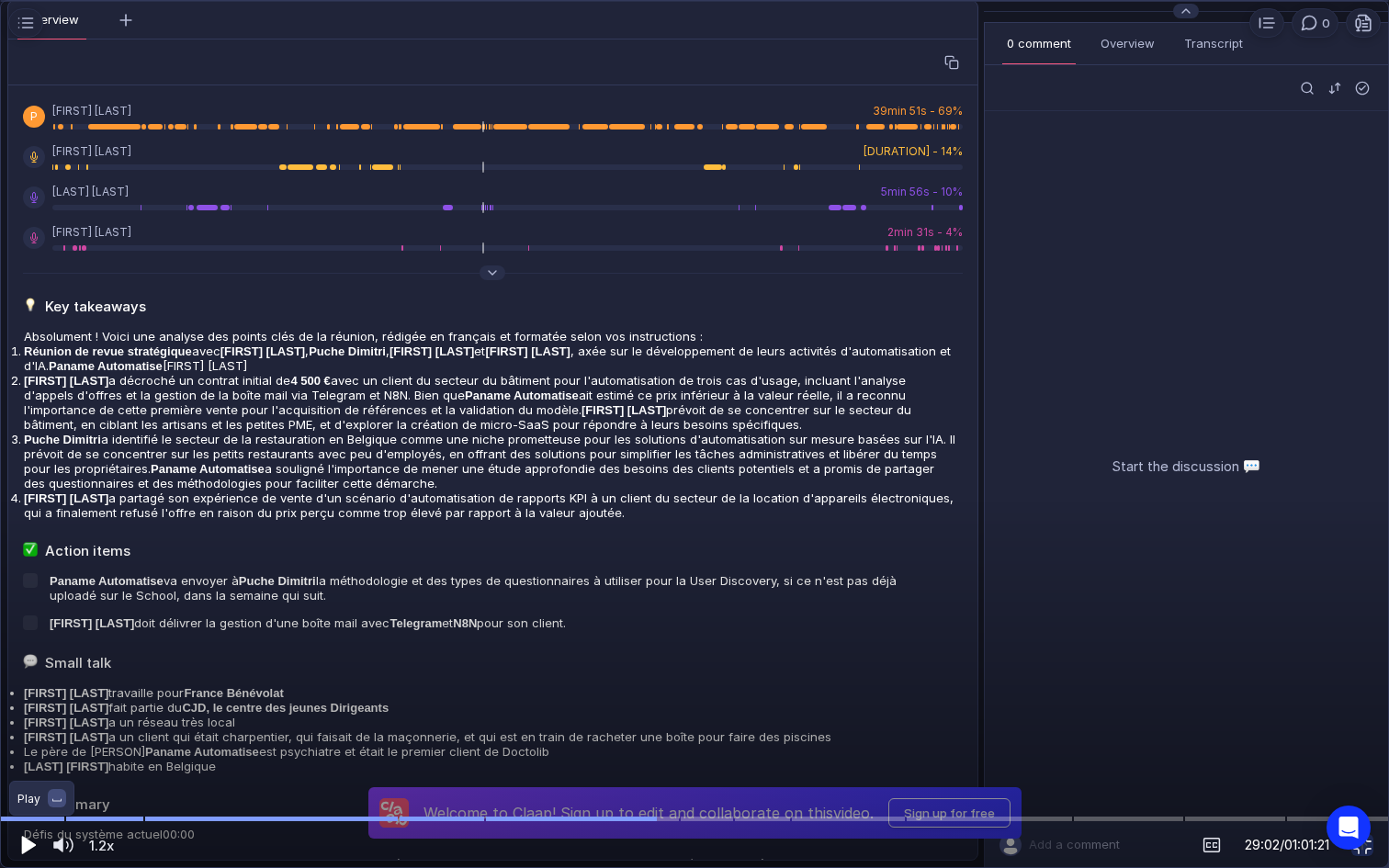 click at bounding box center [28, 845] 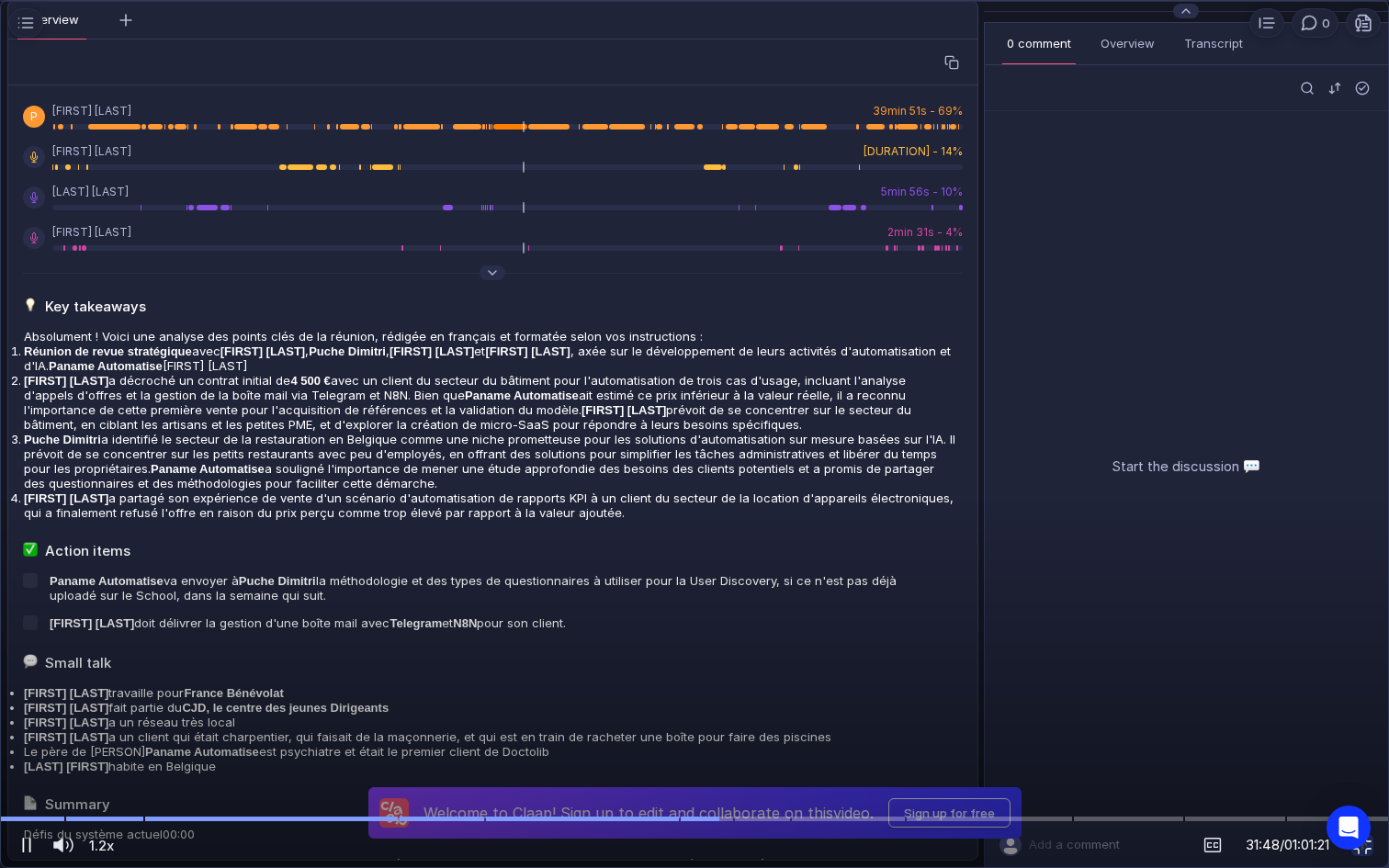 click at bounding box center (27, 845) 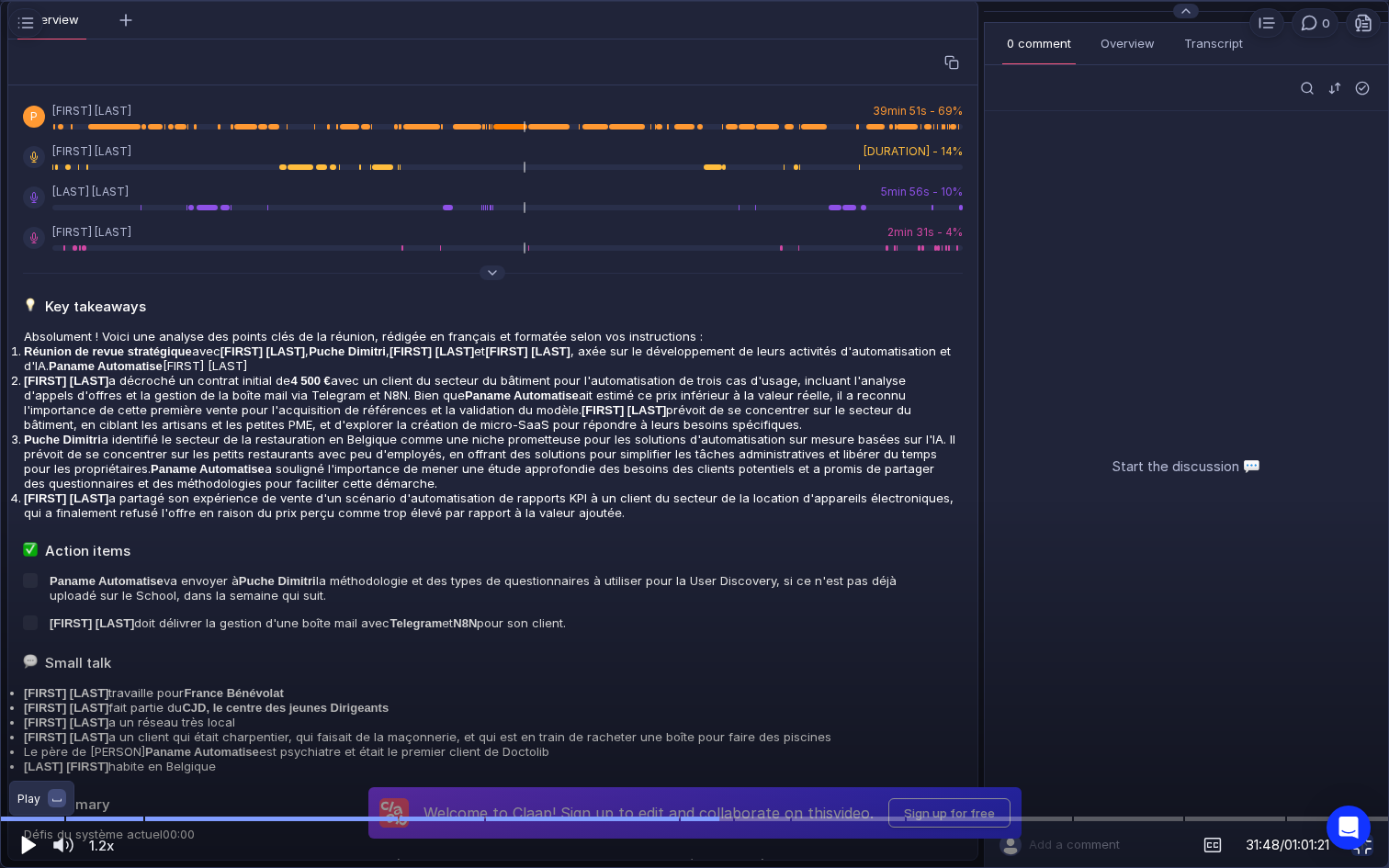 click at bounding box center (28, 845) 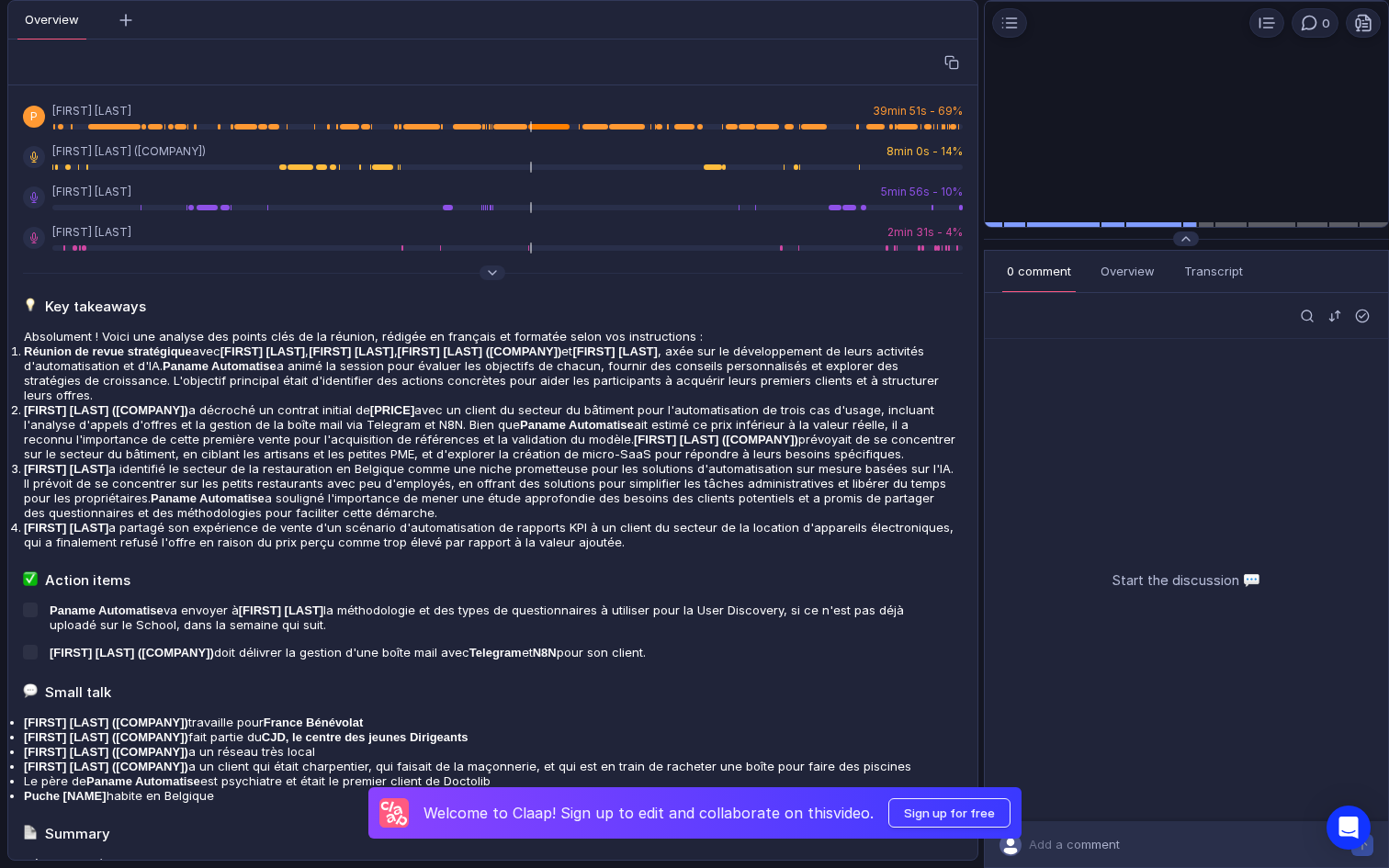 scroll, scrollTop: 0, scrollLeft: 0, axis: both 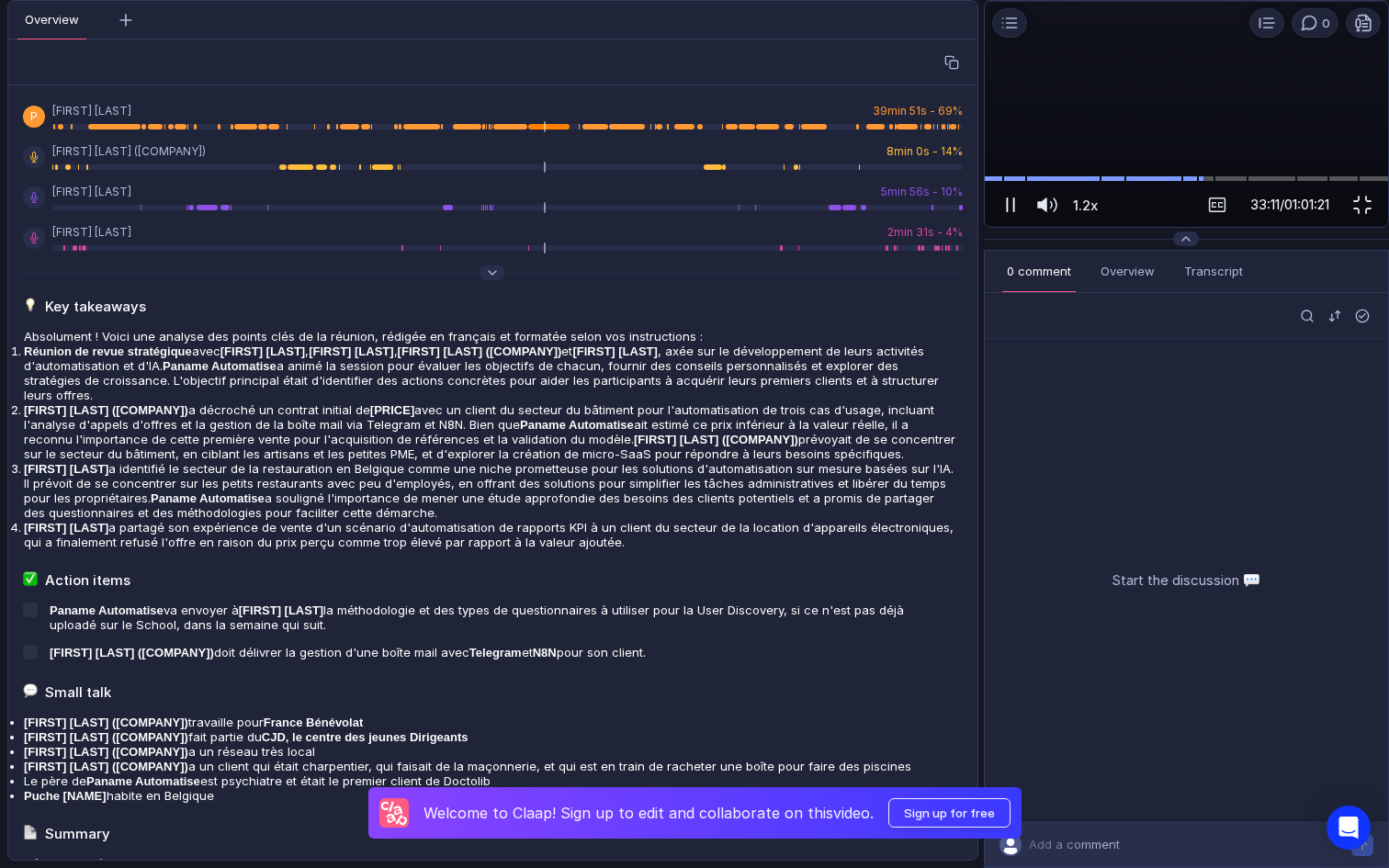 click at bounding box center [1011, 205] 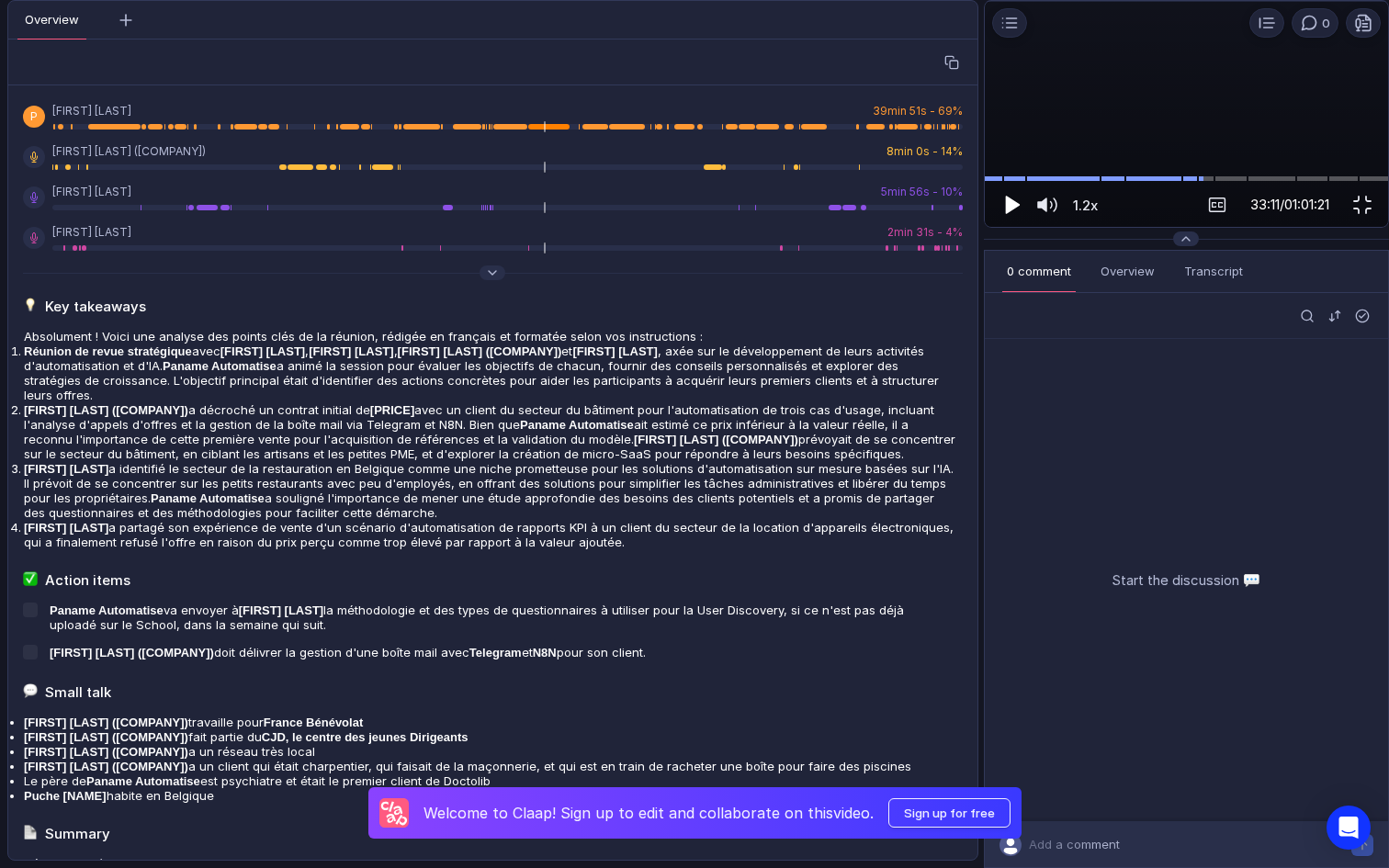click at bounding box center [1011, 205] 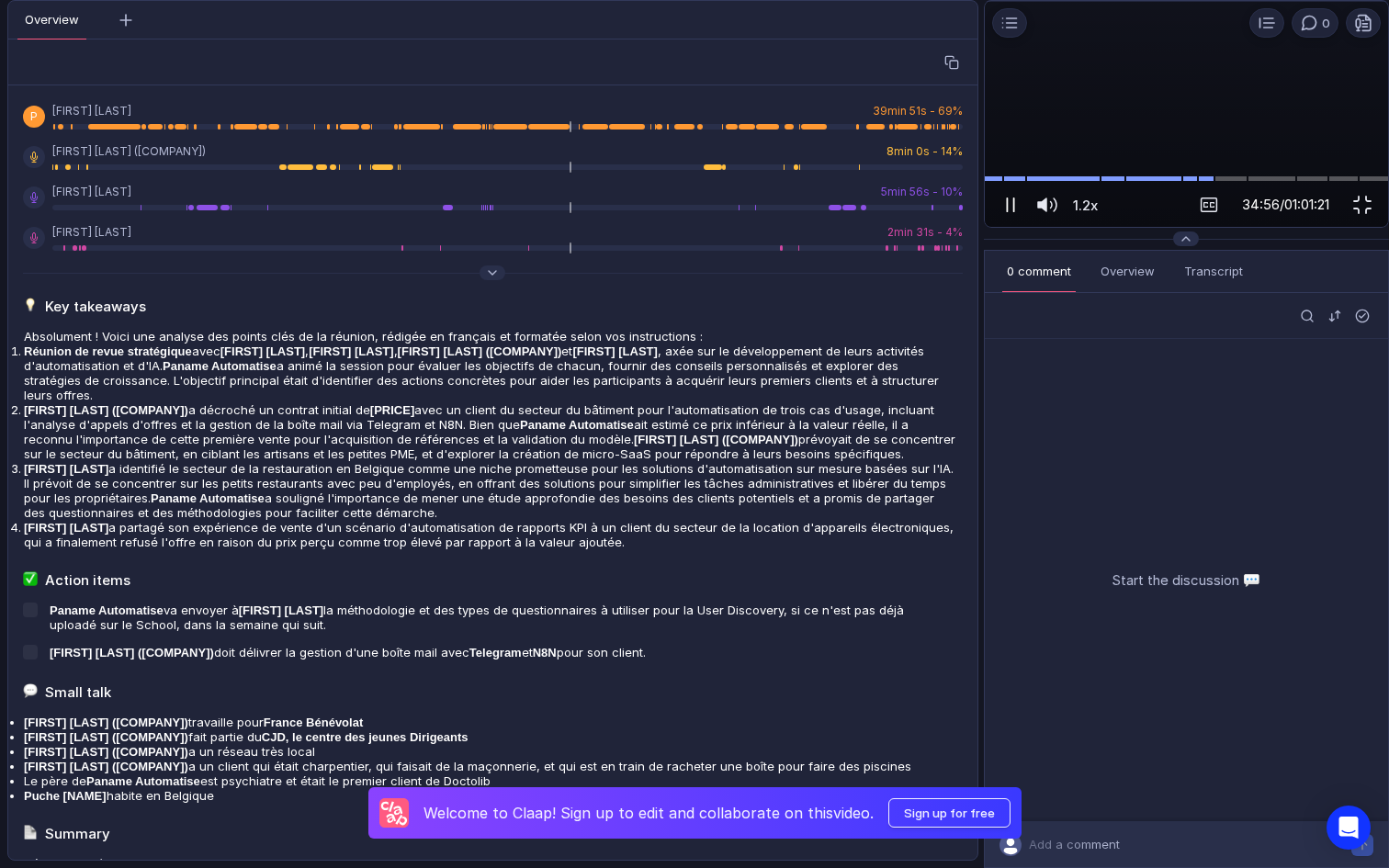 click at bounding box center (1011, 205) 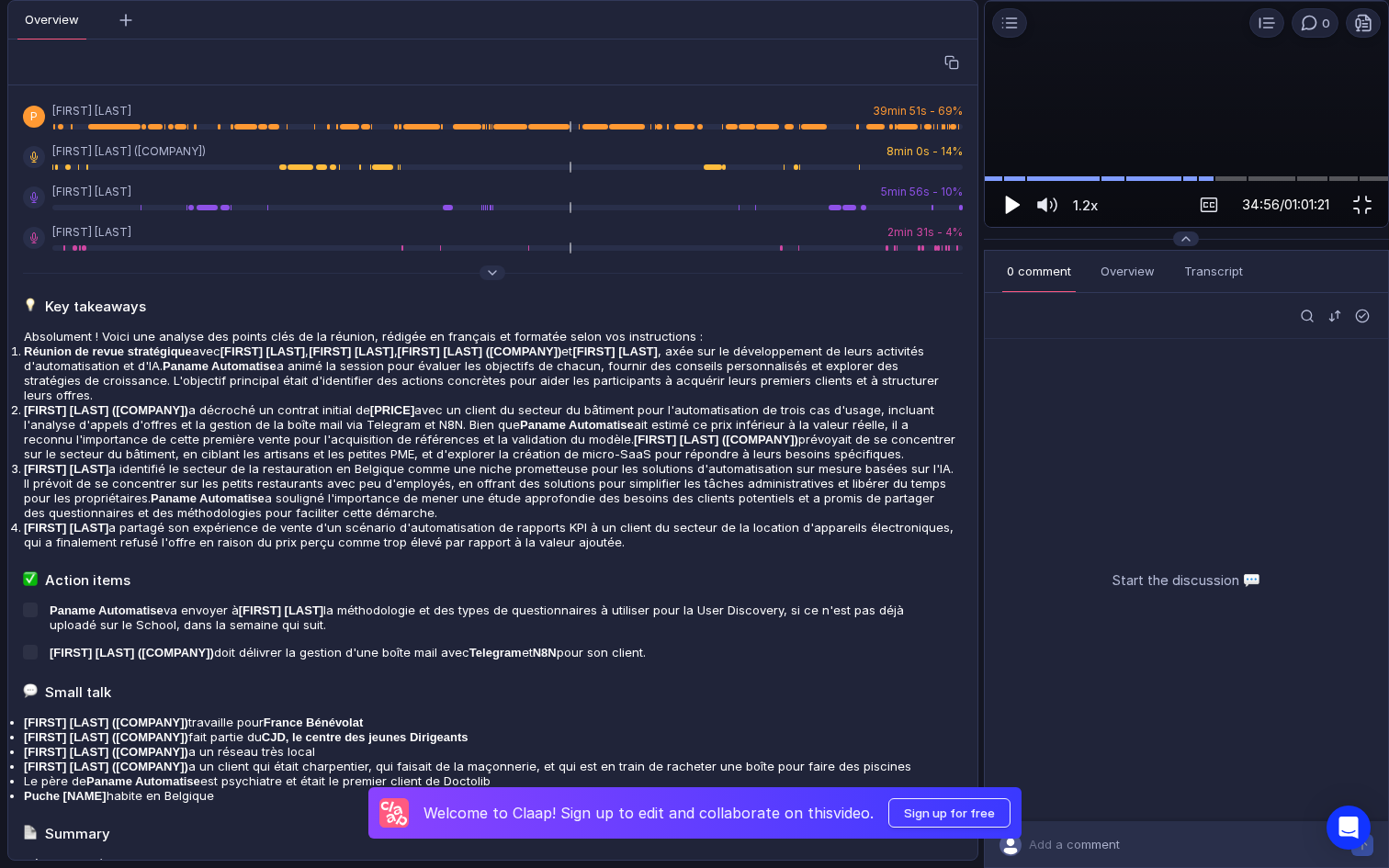 click at bounding box center [1011, 205] 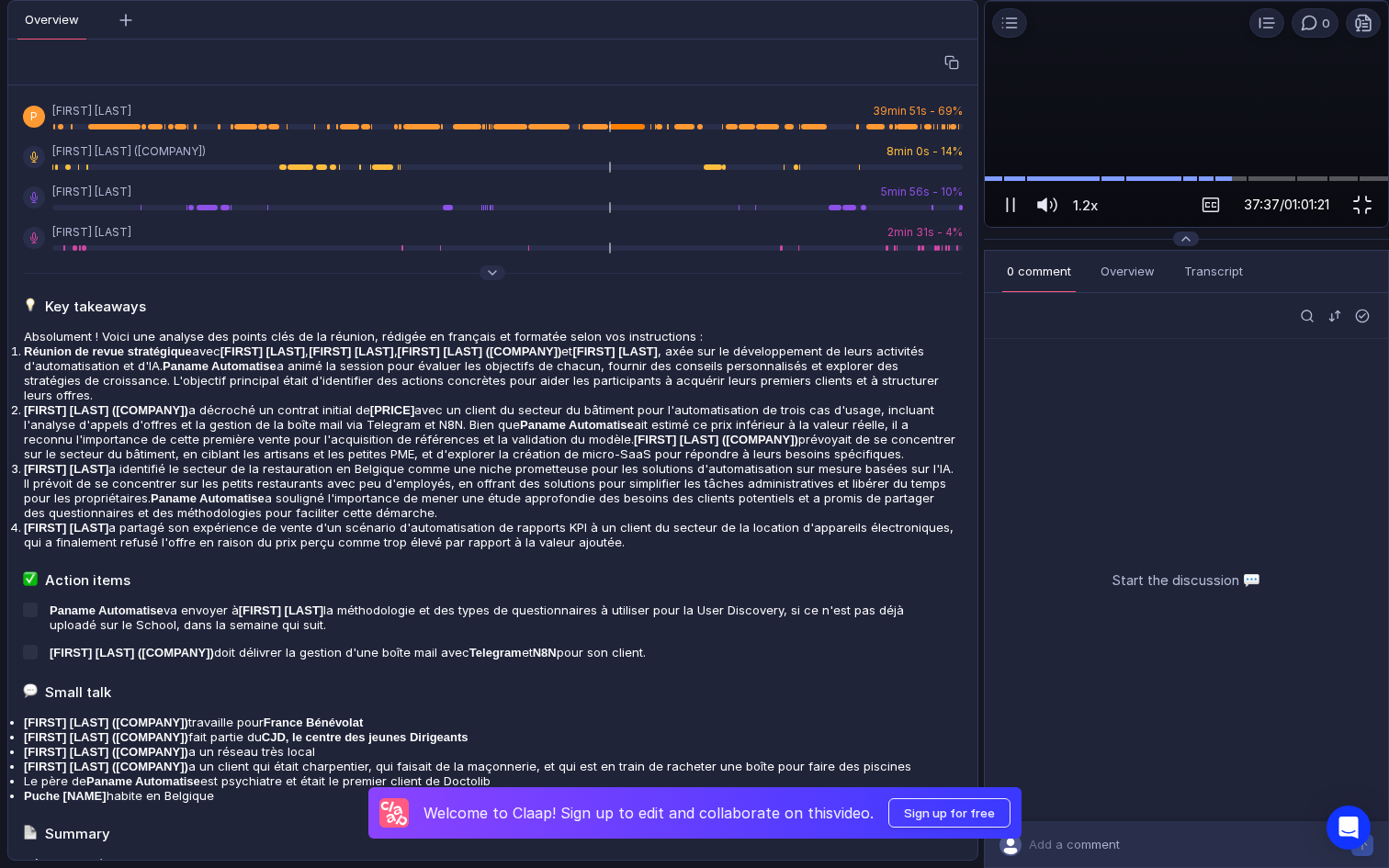 click at bounding box center [1678, 434] 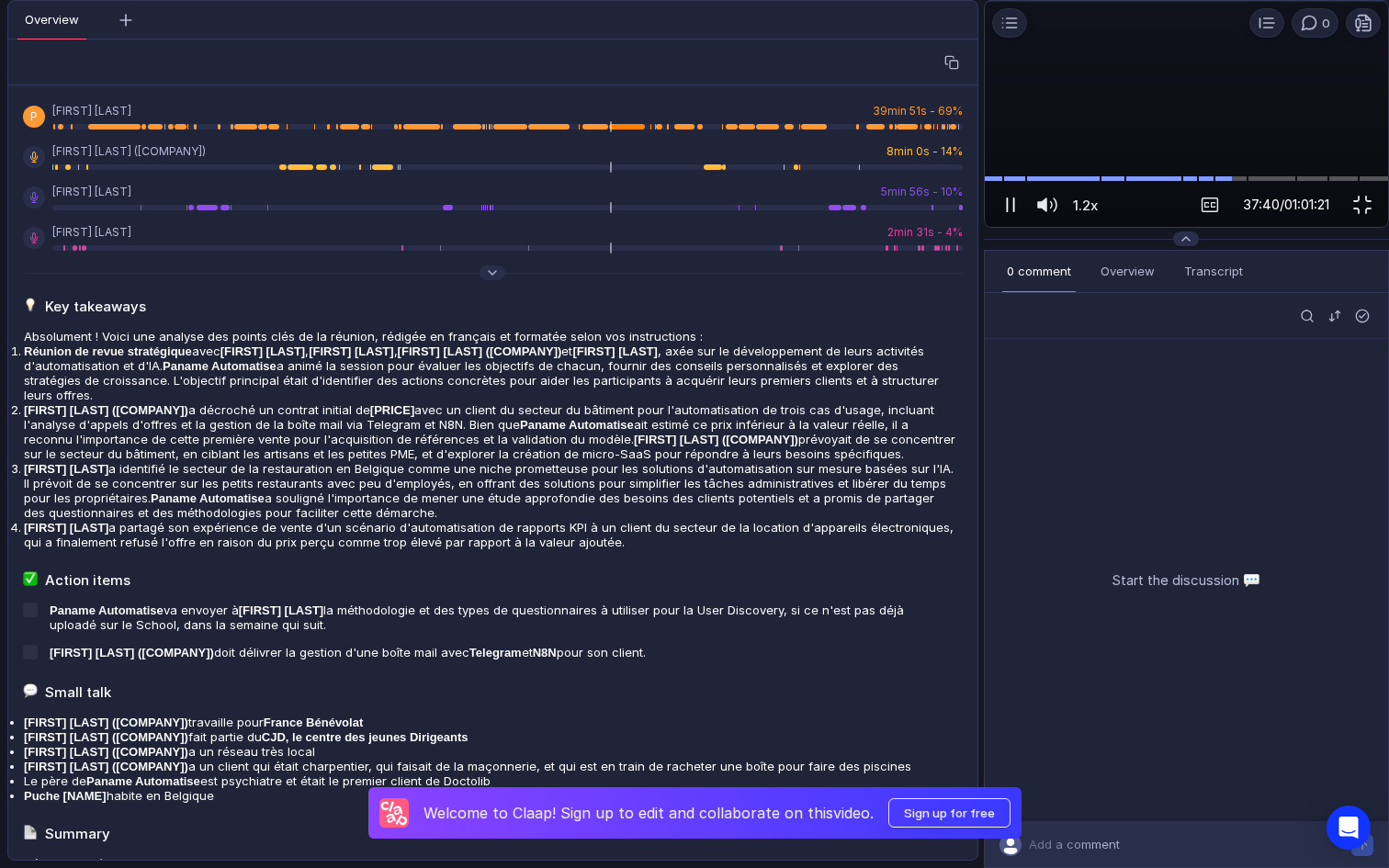 click at bounding box center (1013, 205) 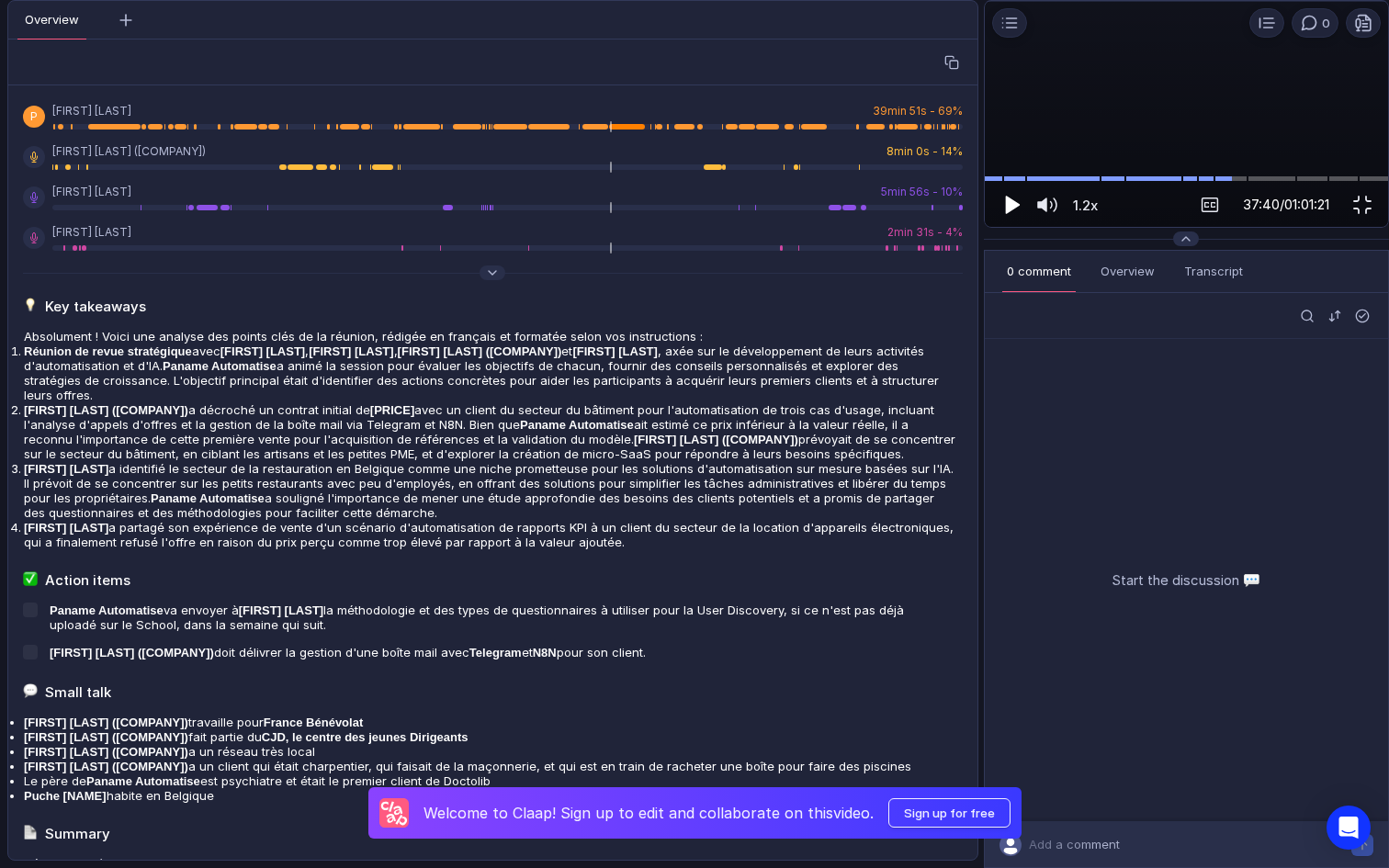click at bounding box center [1011, 205] 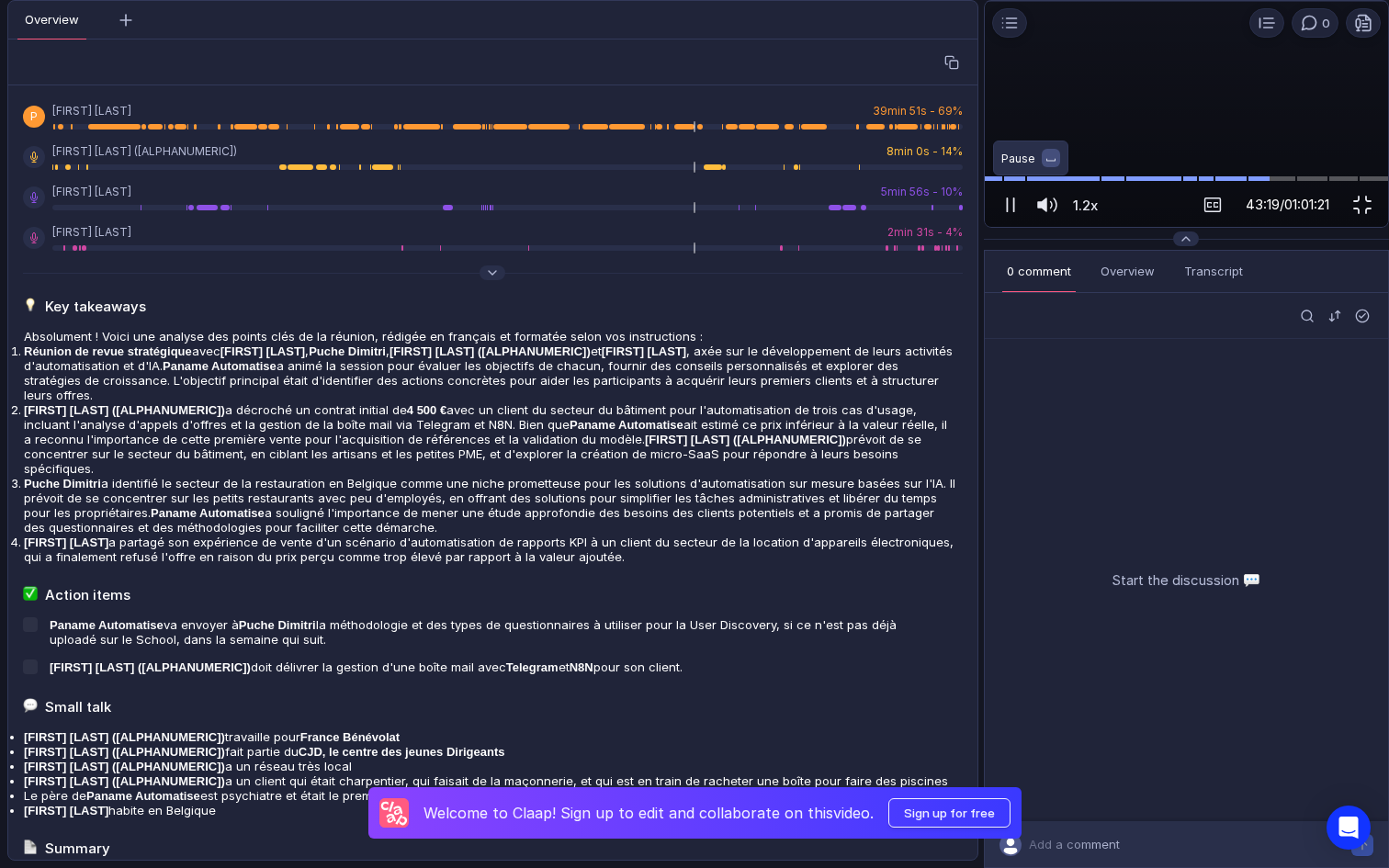 scroll, scrollTop: 0, scrollLeft: 0, axis: both 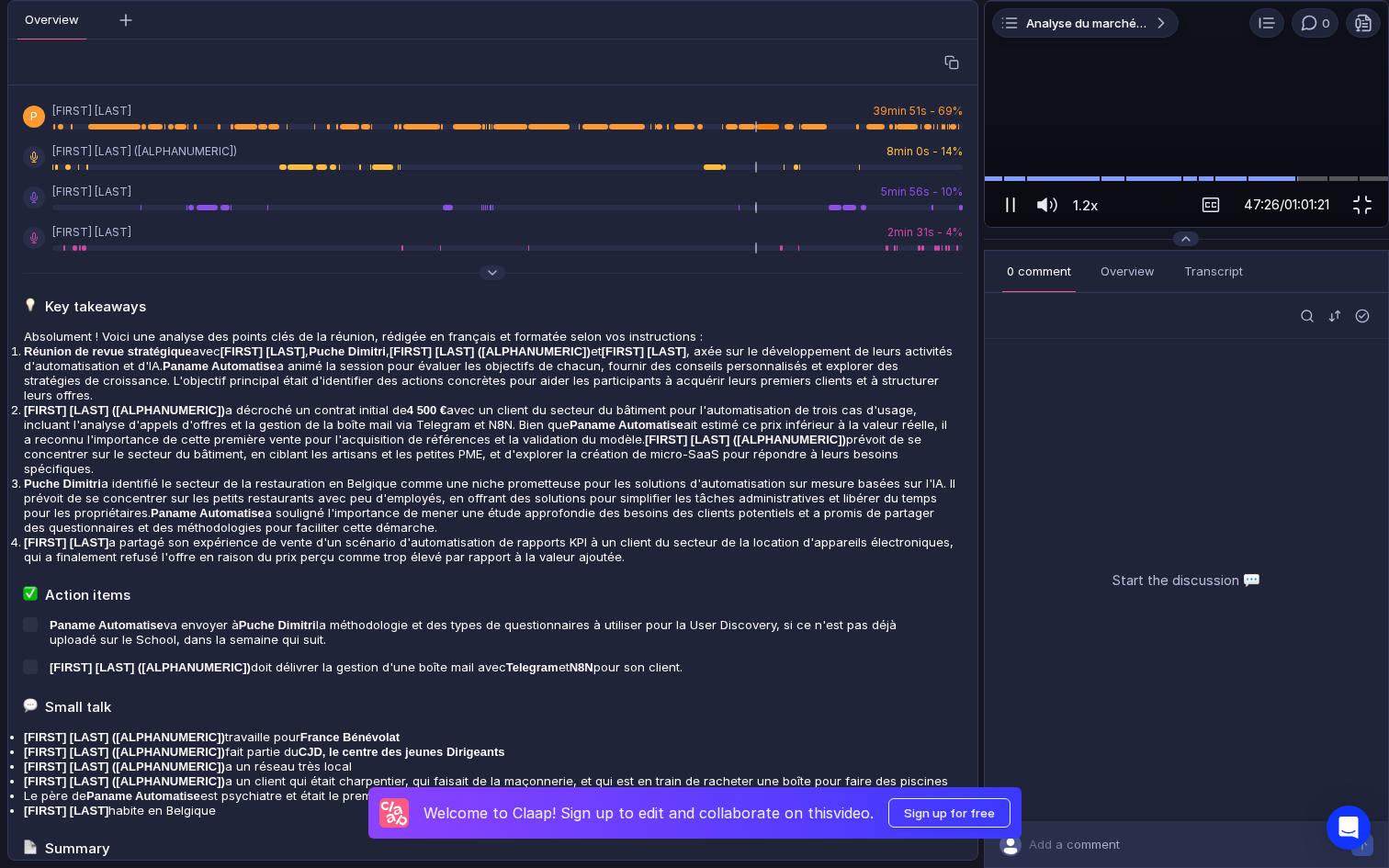 click at bounding box center (1007, 205) 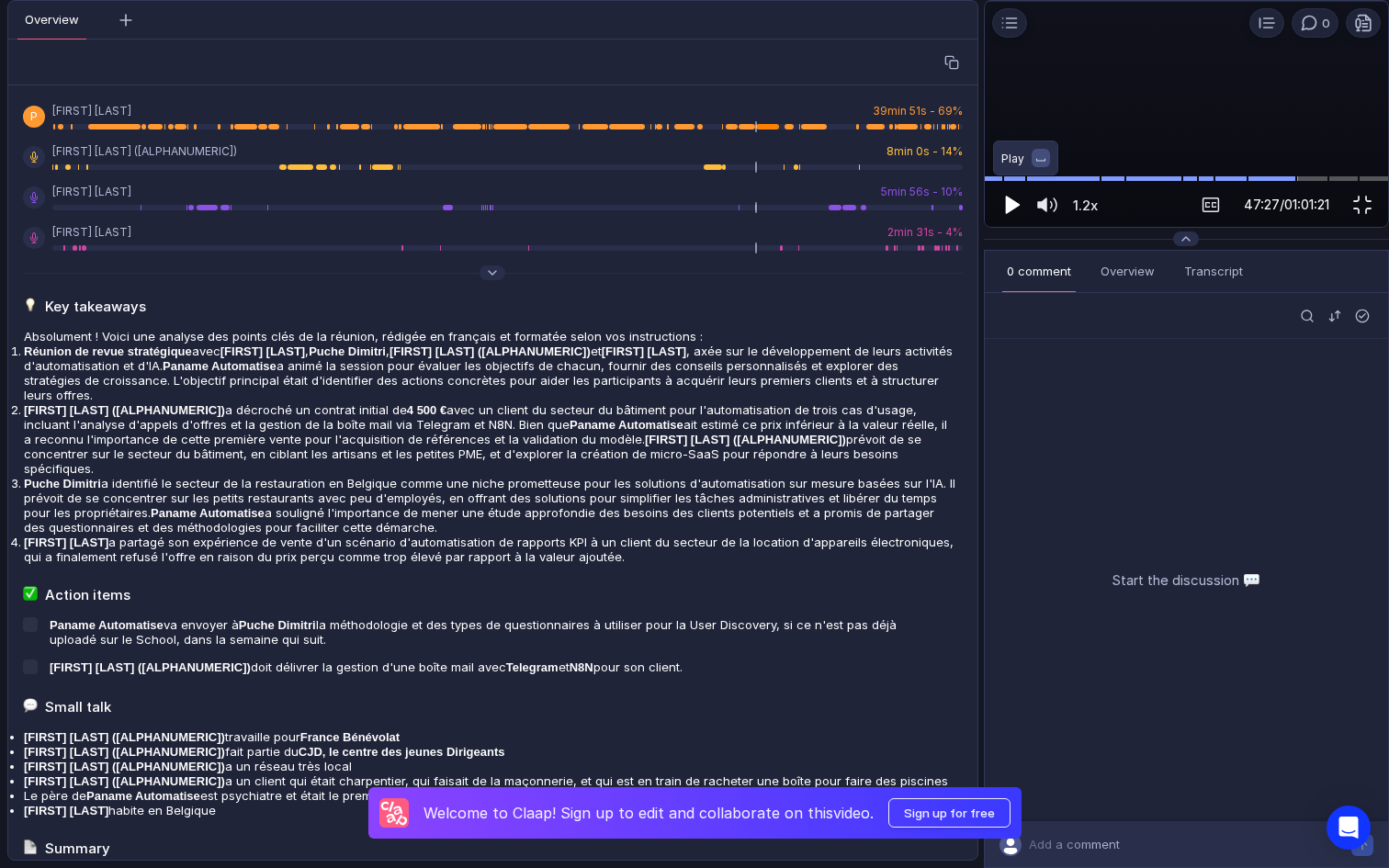 click at bounding box center (1011, 205) 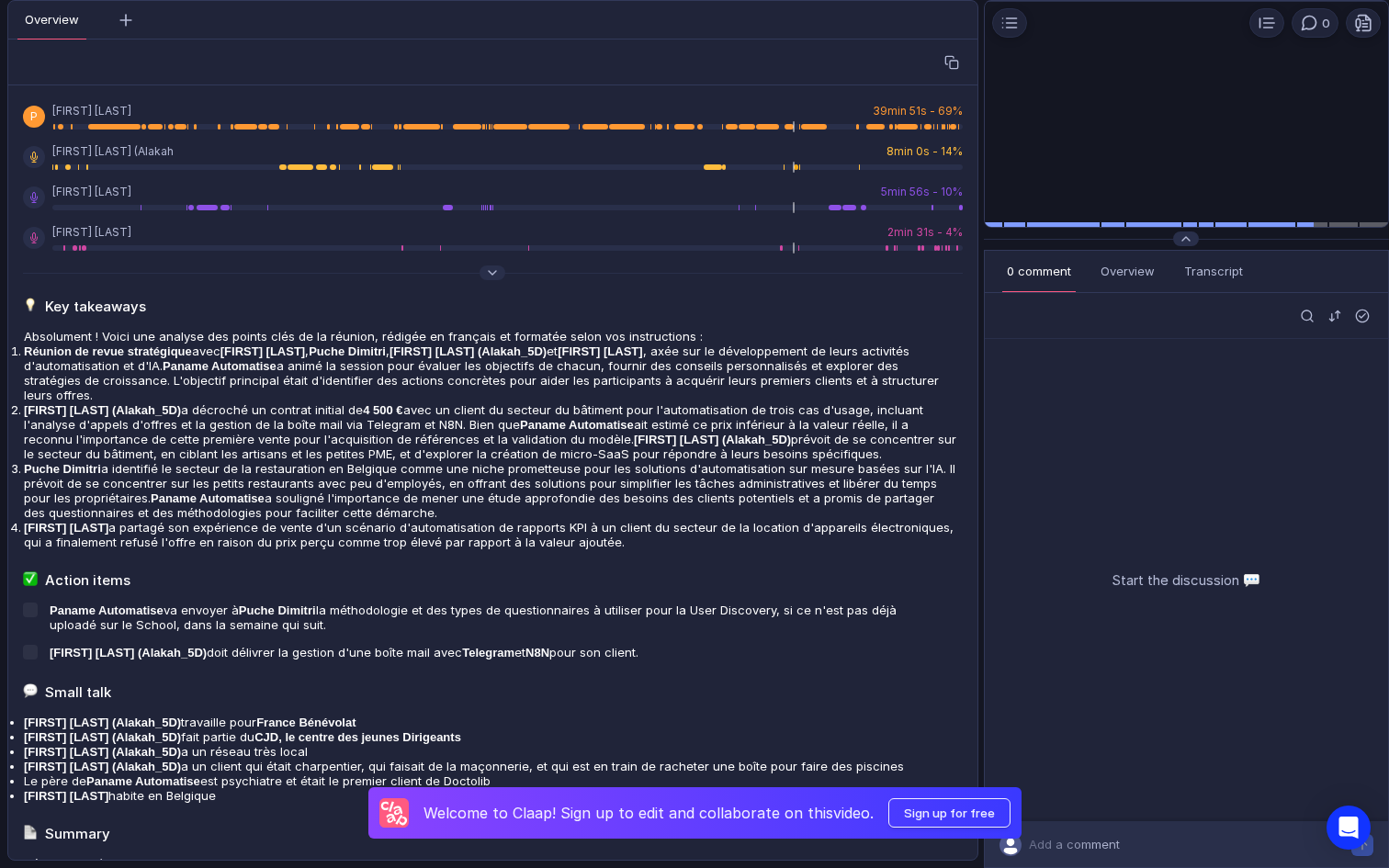 scroll, scrollTop: 0, scrollLeft: 0, axis: both 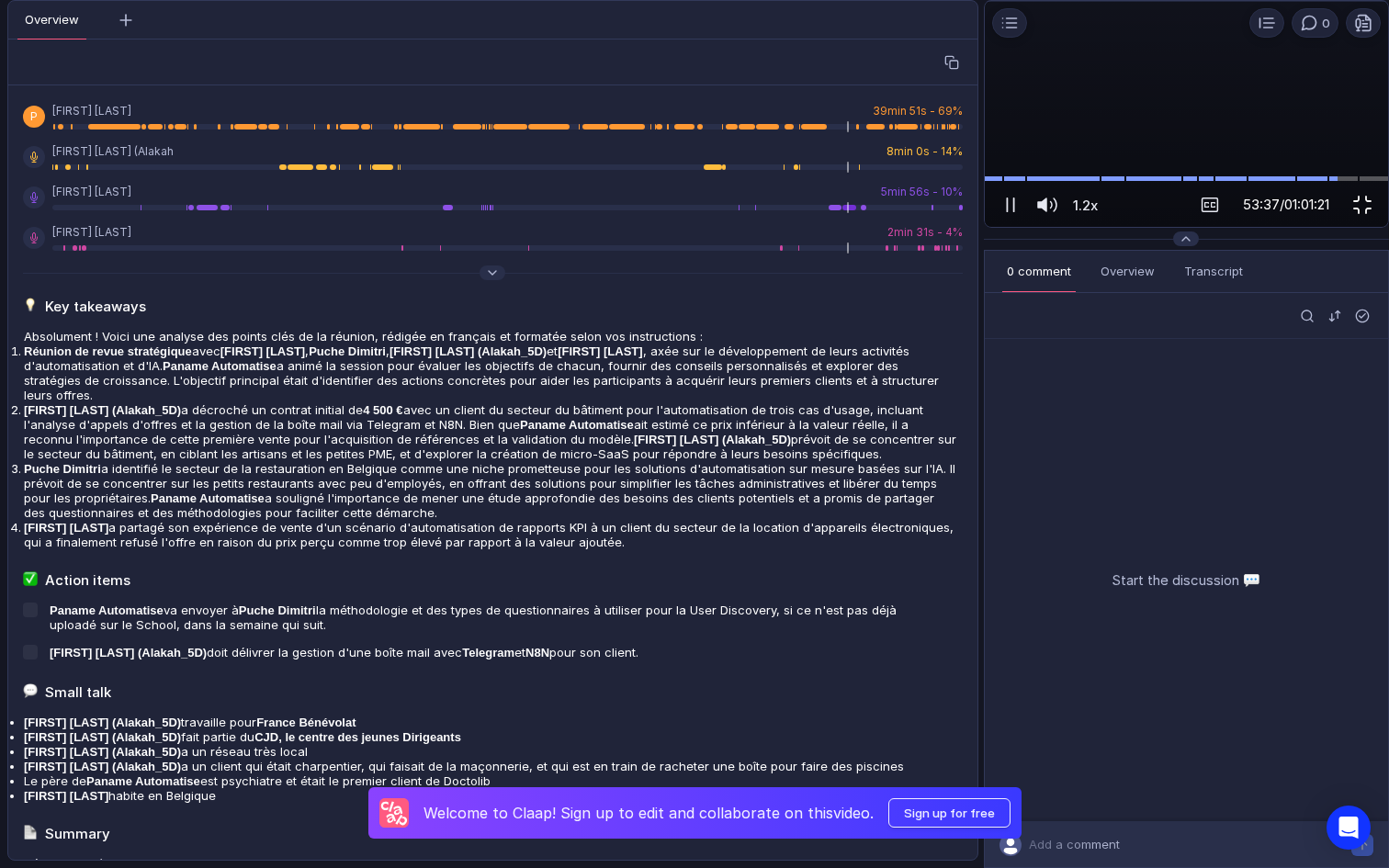click at bounding box center (1362, 205) 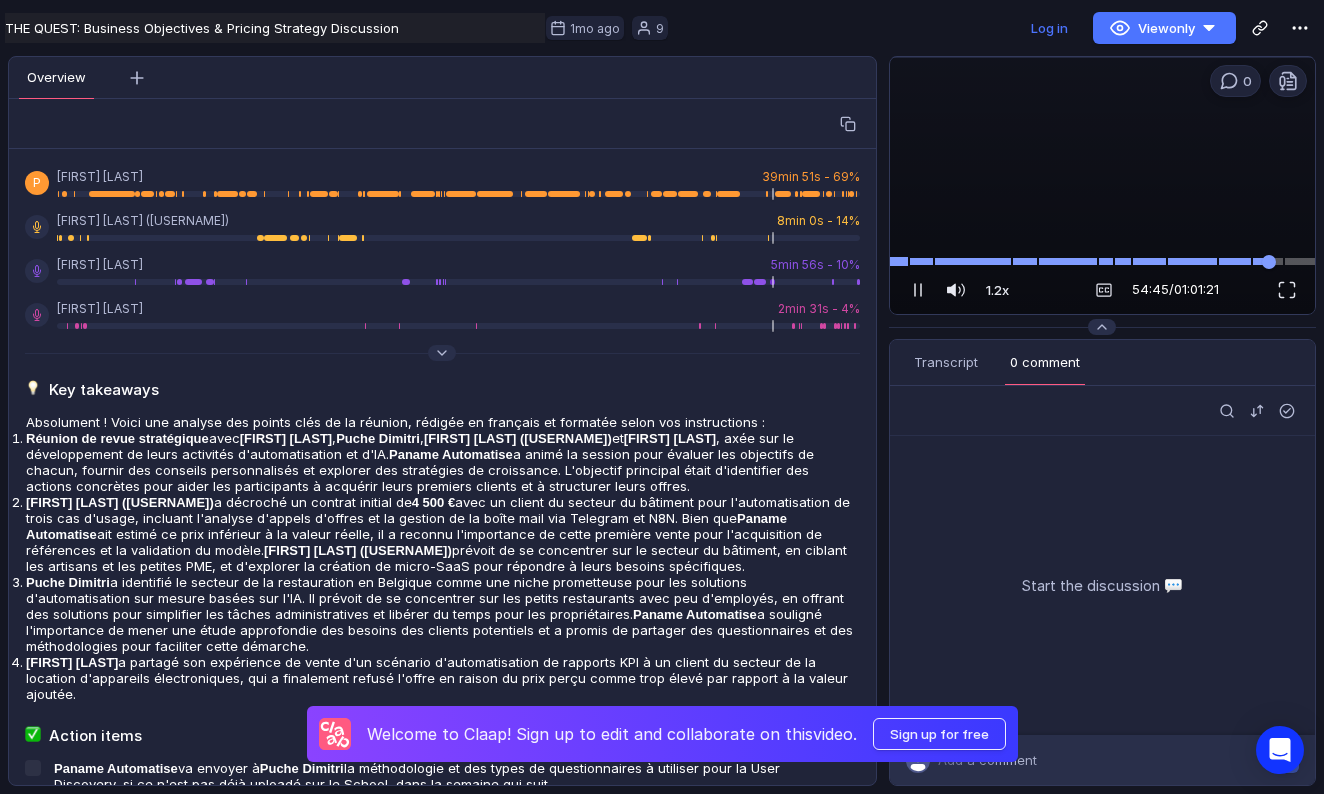 scroll, scrollTop: 0, scrollLeft: 0, axis: both 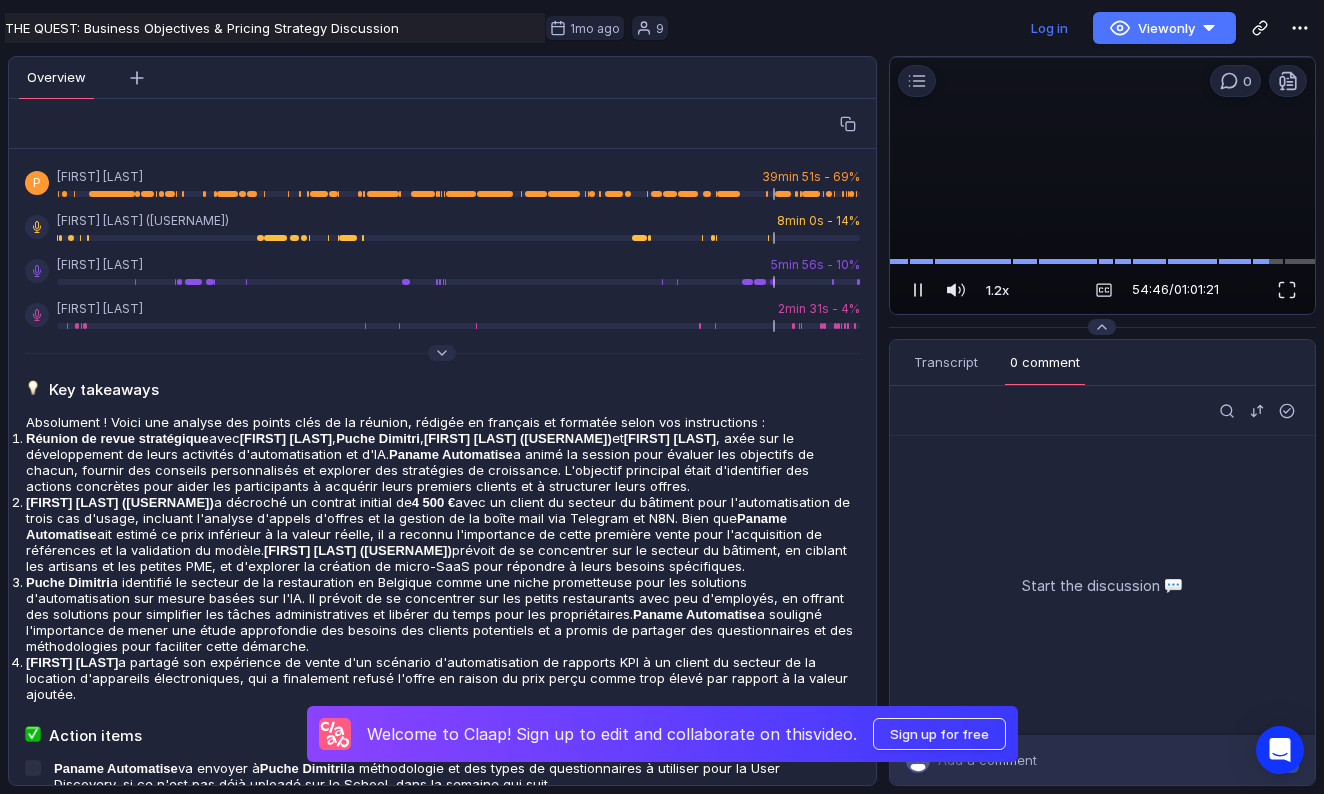 click at bounding box center [918, 290] 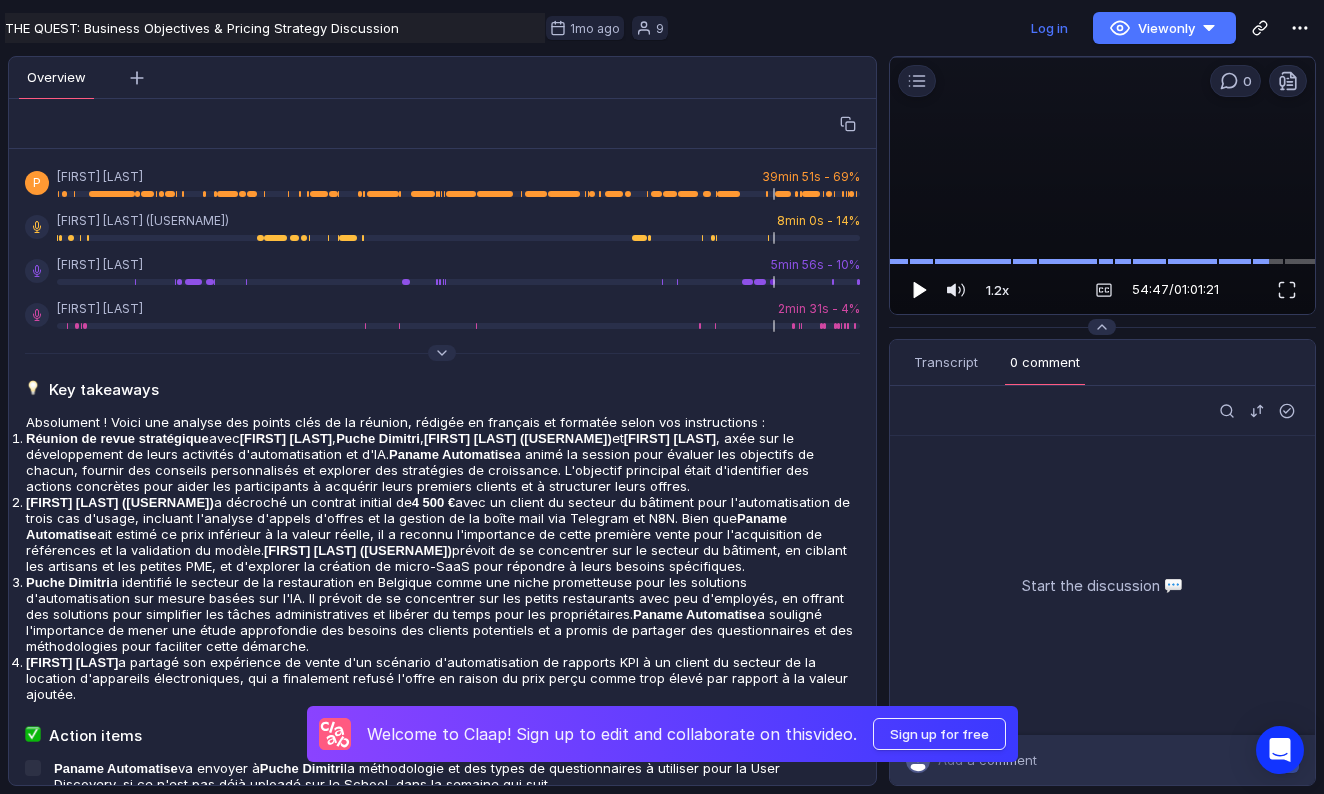click at bounding box center [918, 290] 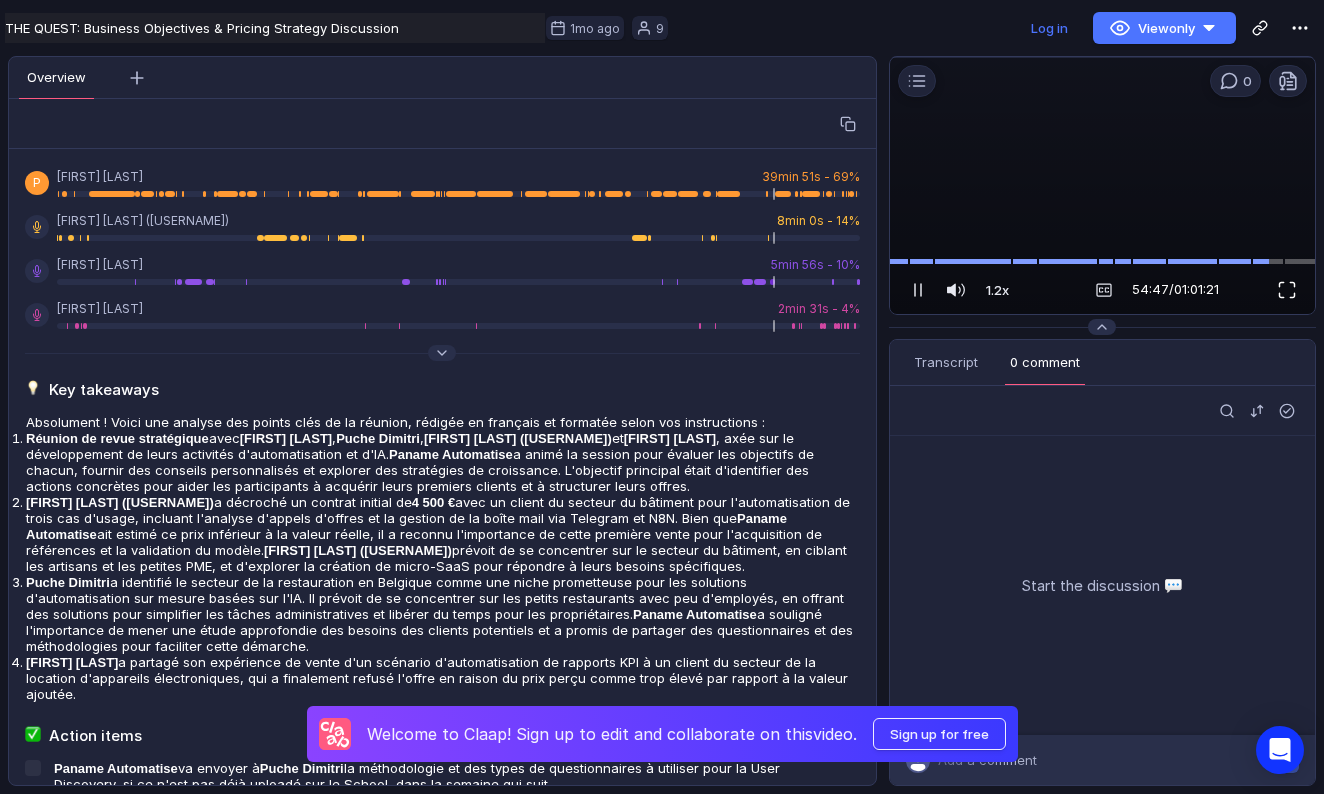 click at bounding box center (1287, 290) 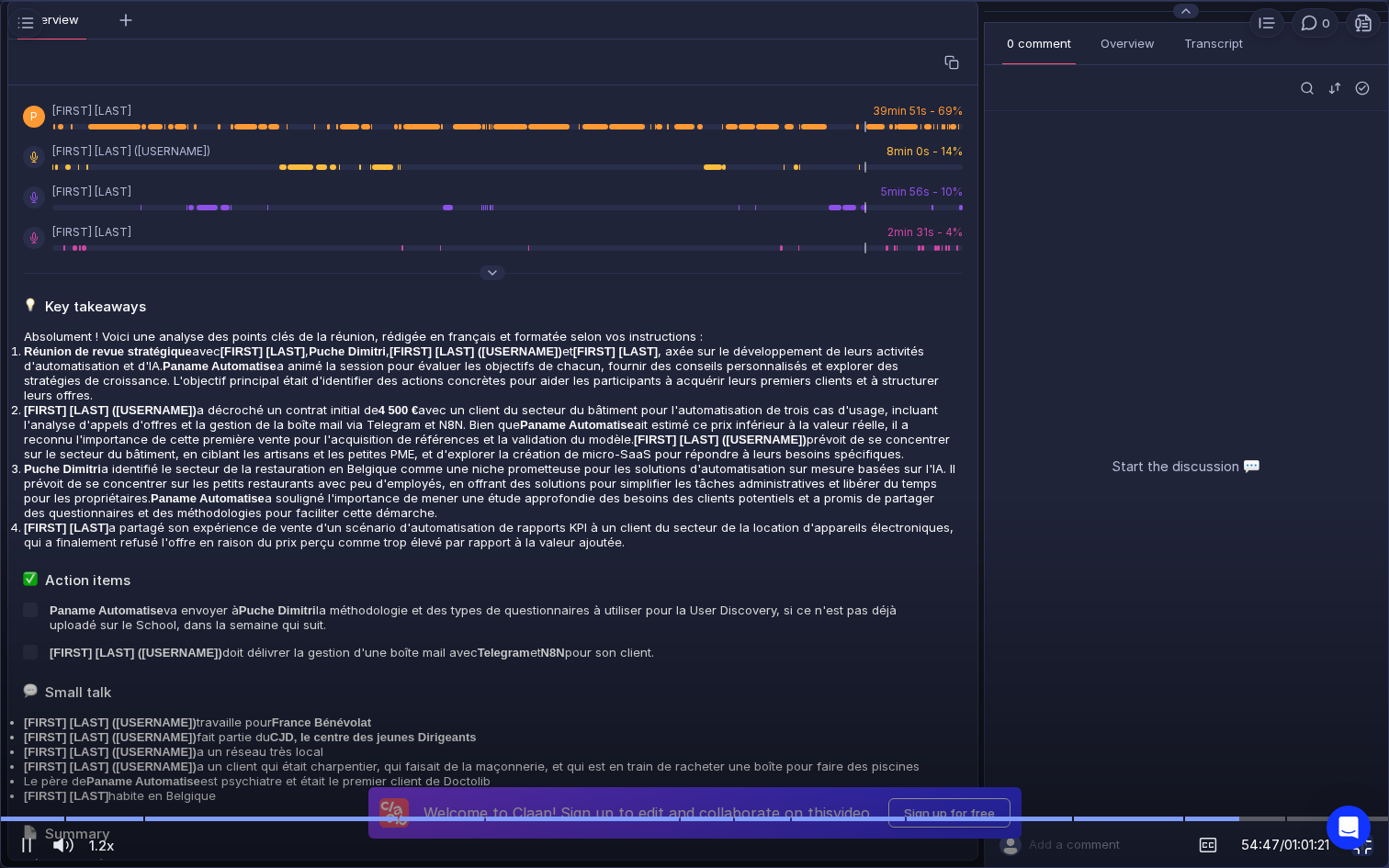 click at bounding box center [1362, 845] 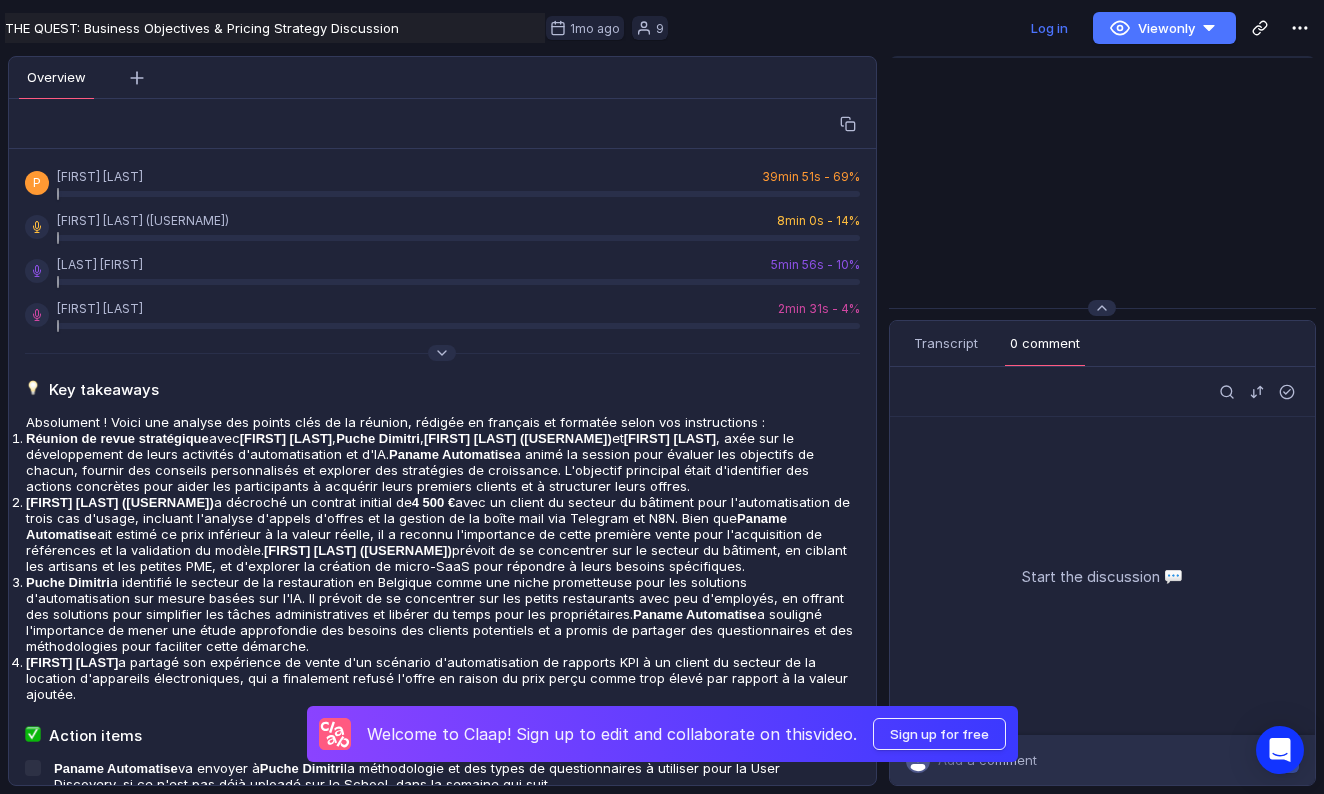 scroll, scrollTop: 0, scrollLeft: 0, axis: both 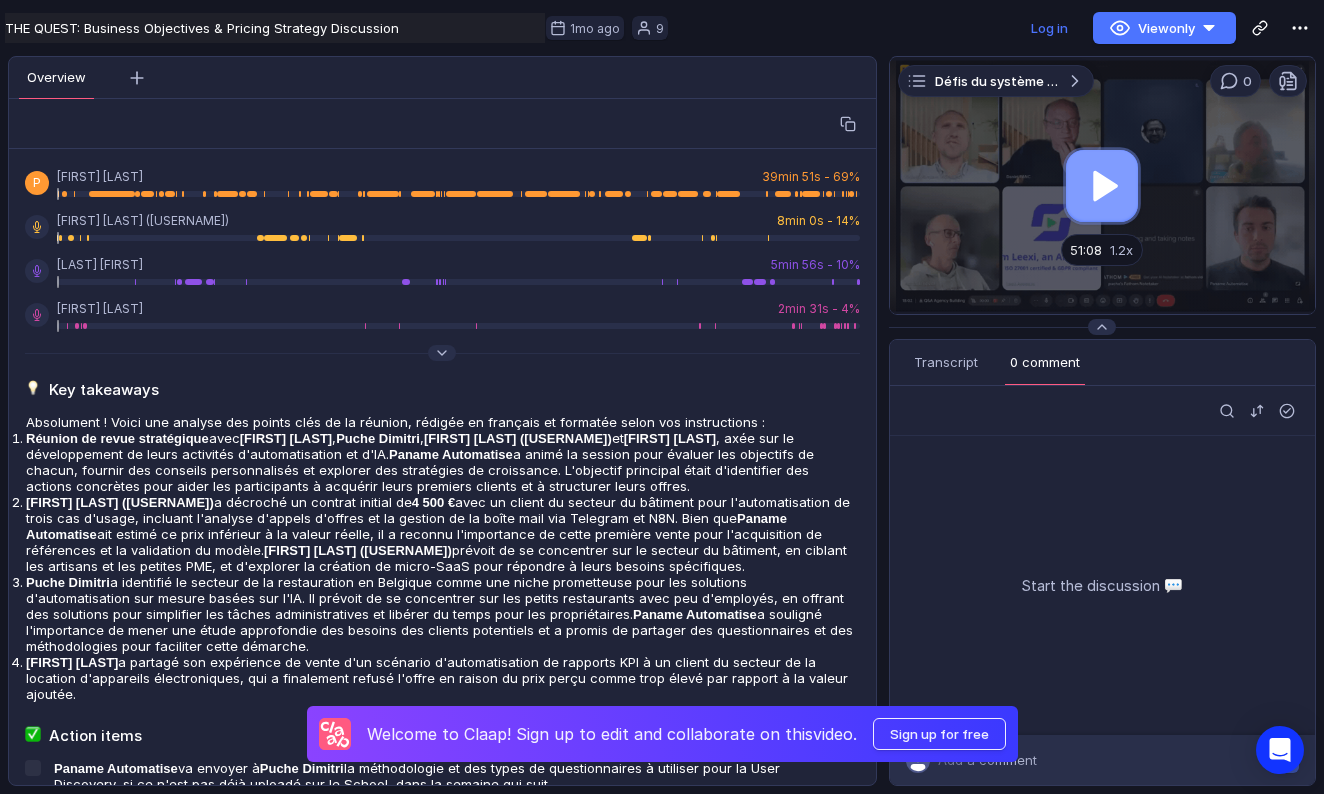 click at bounding box center [1102, 185] 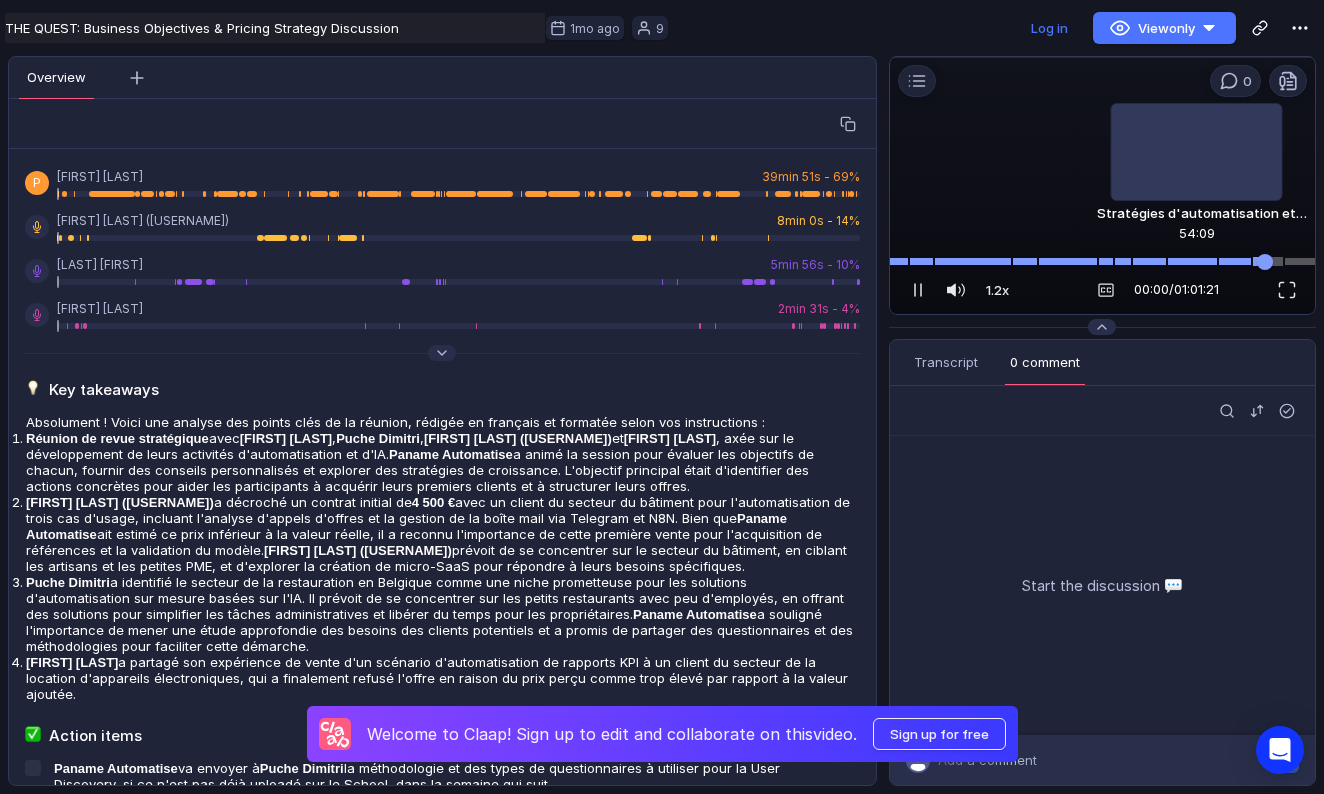 click at bounding box center (1102, 261) 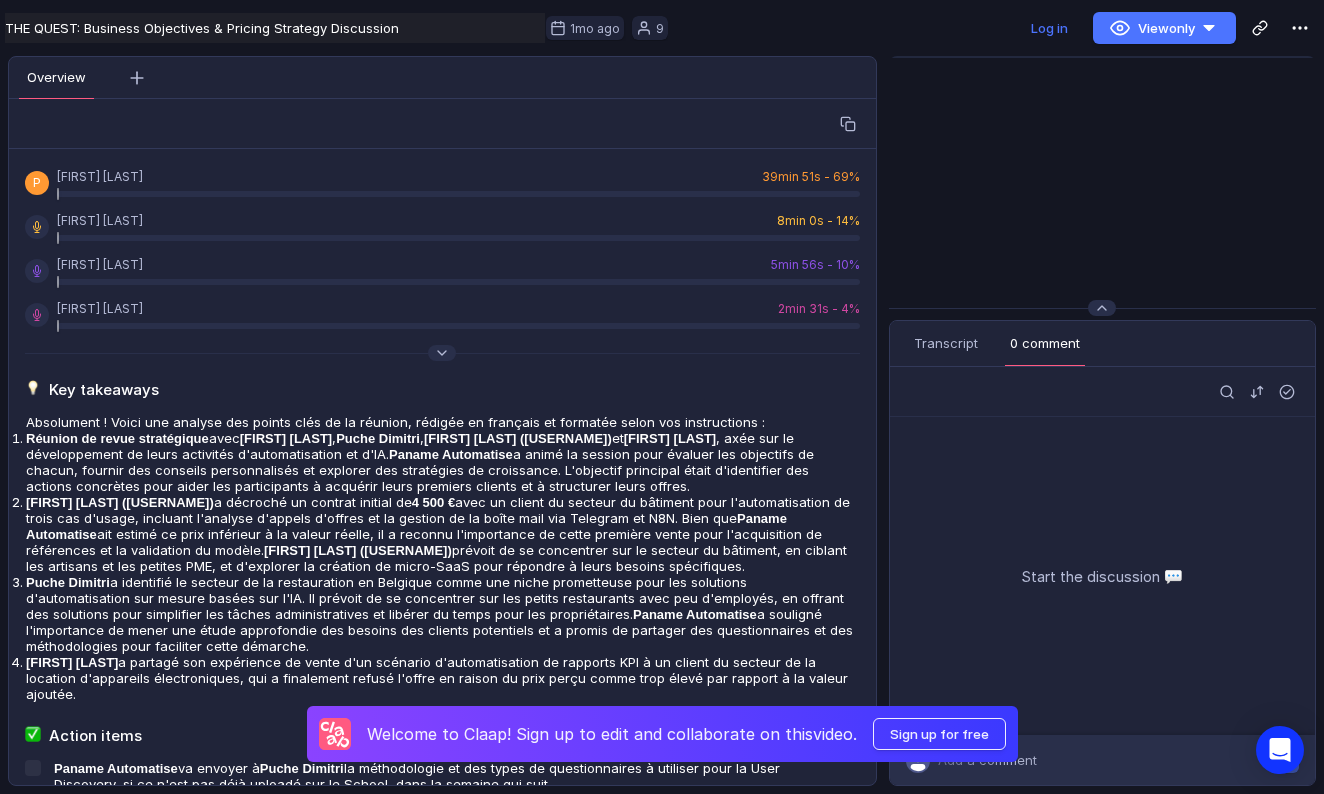 scroll, scrollTop: 0, scrollLeft: 0, axis: both 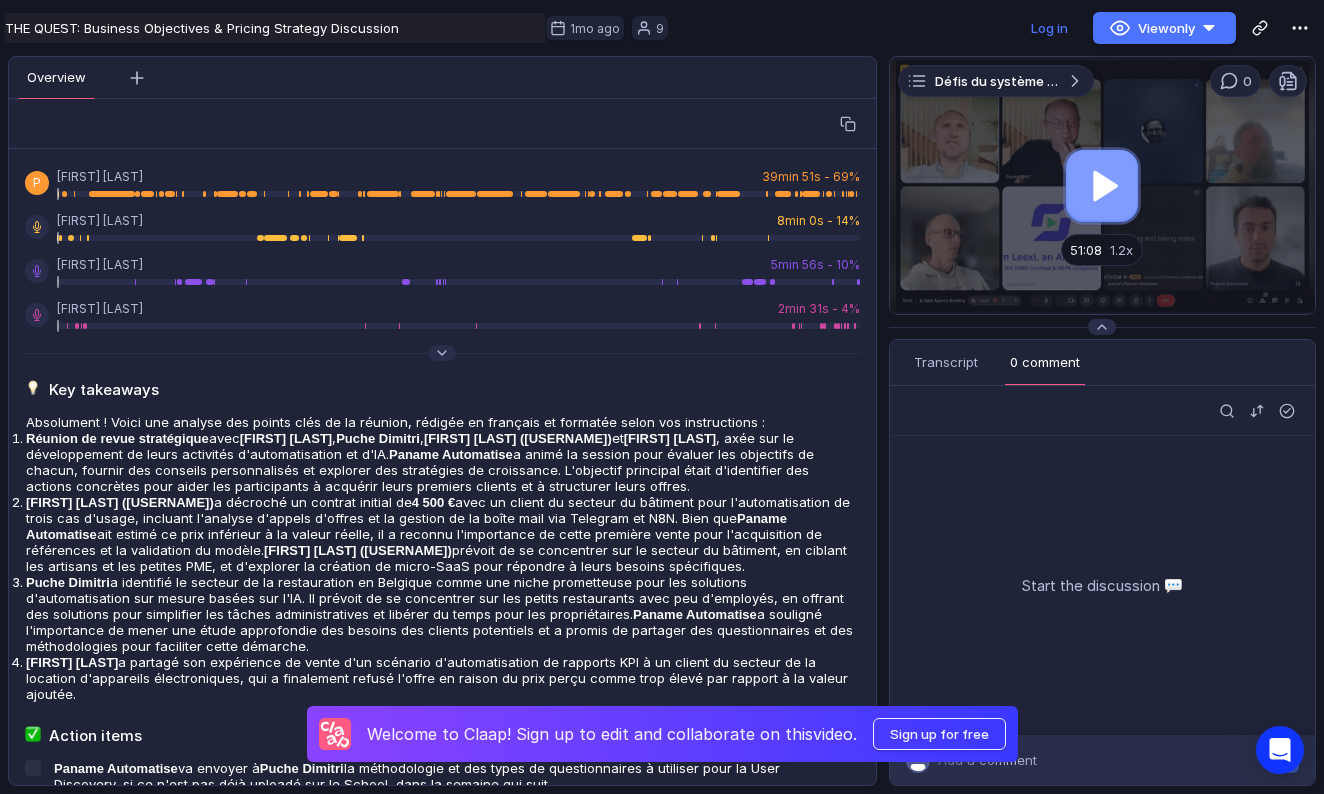 click at bounding box center (1102, 185) 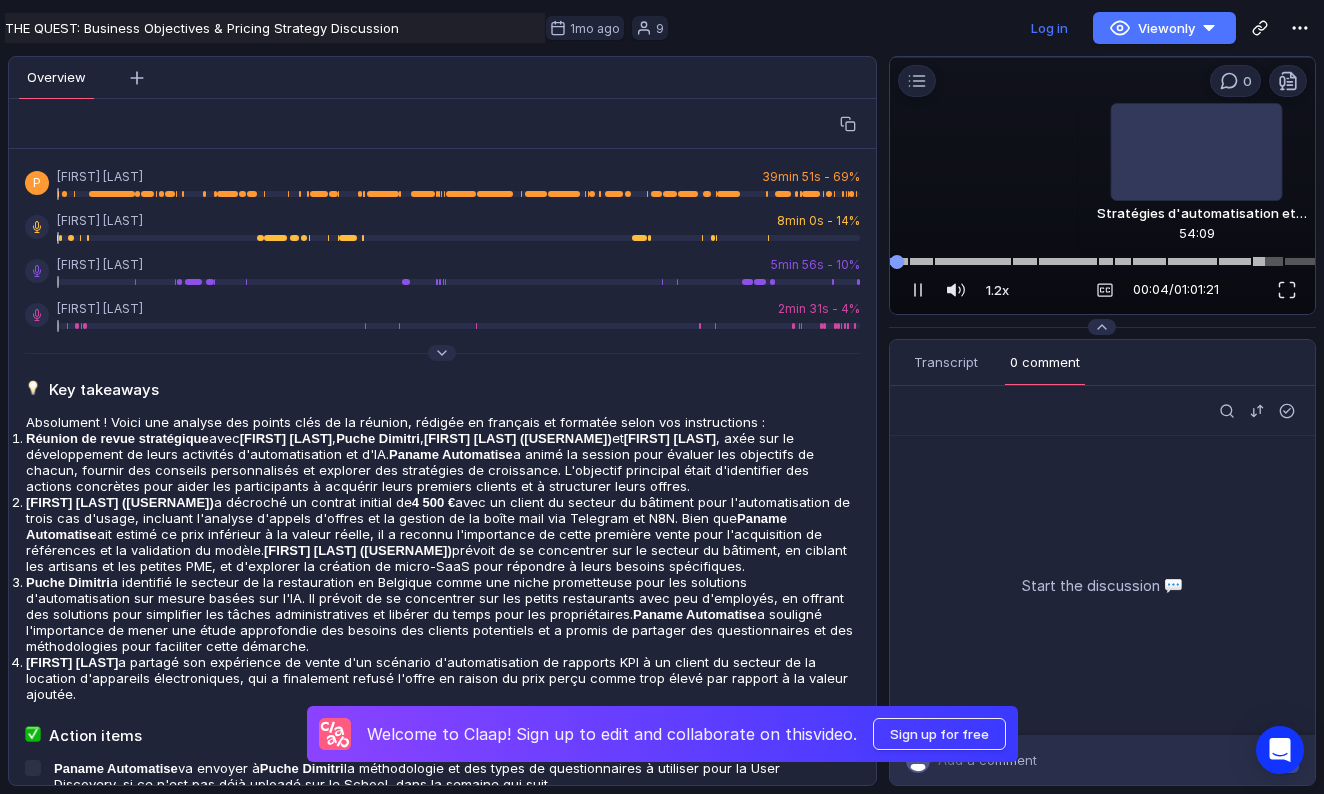 click at bounding box center [1102, 261] 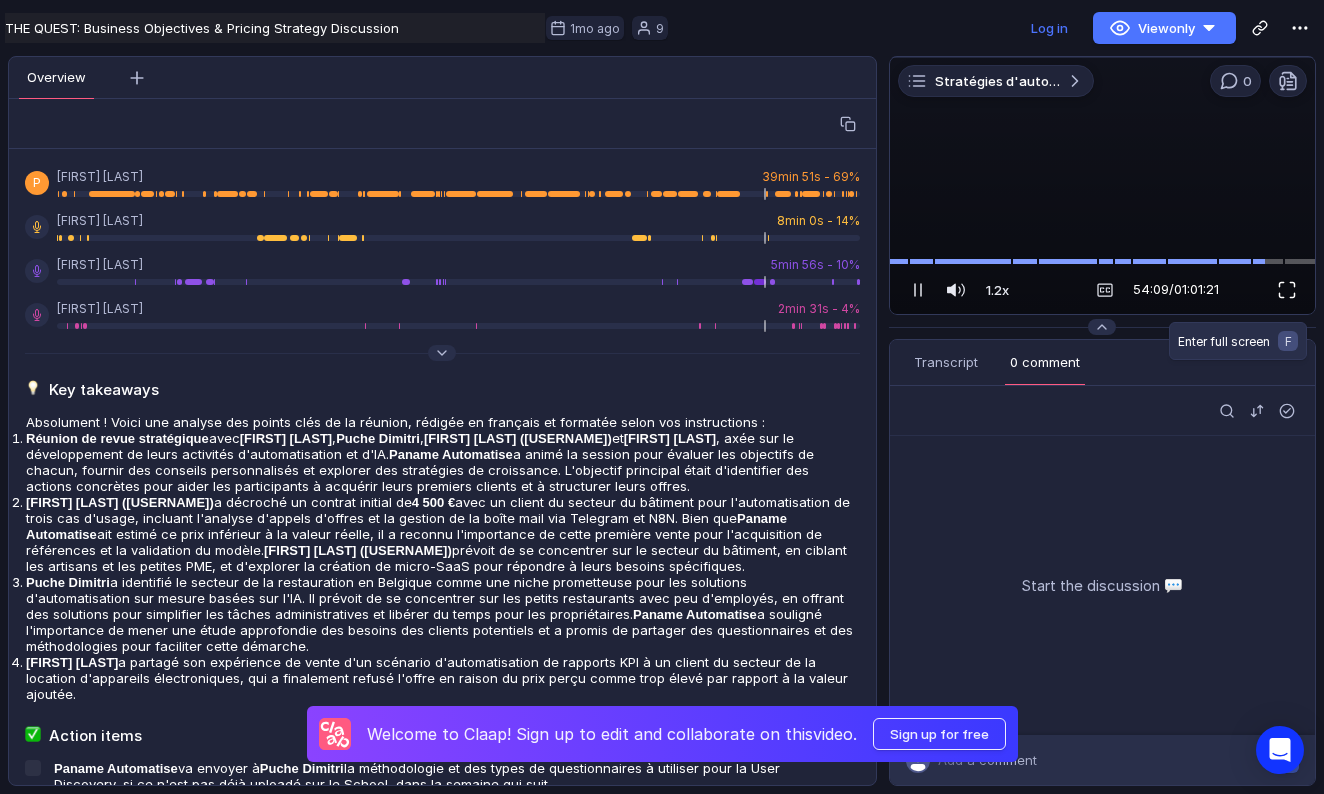click at bounding box center (1287, 290) 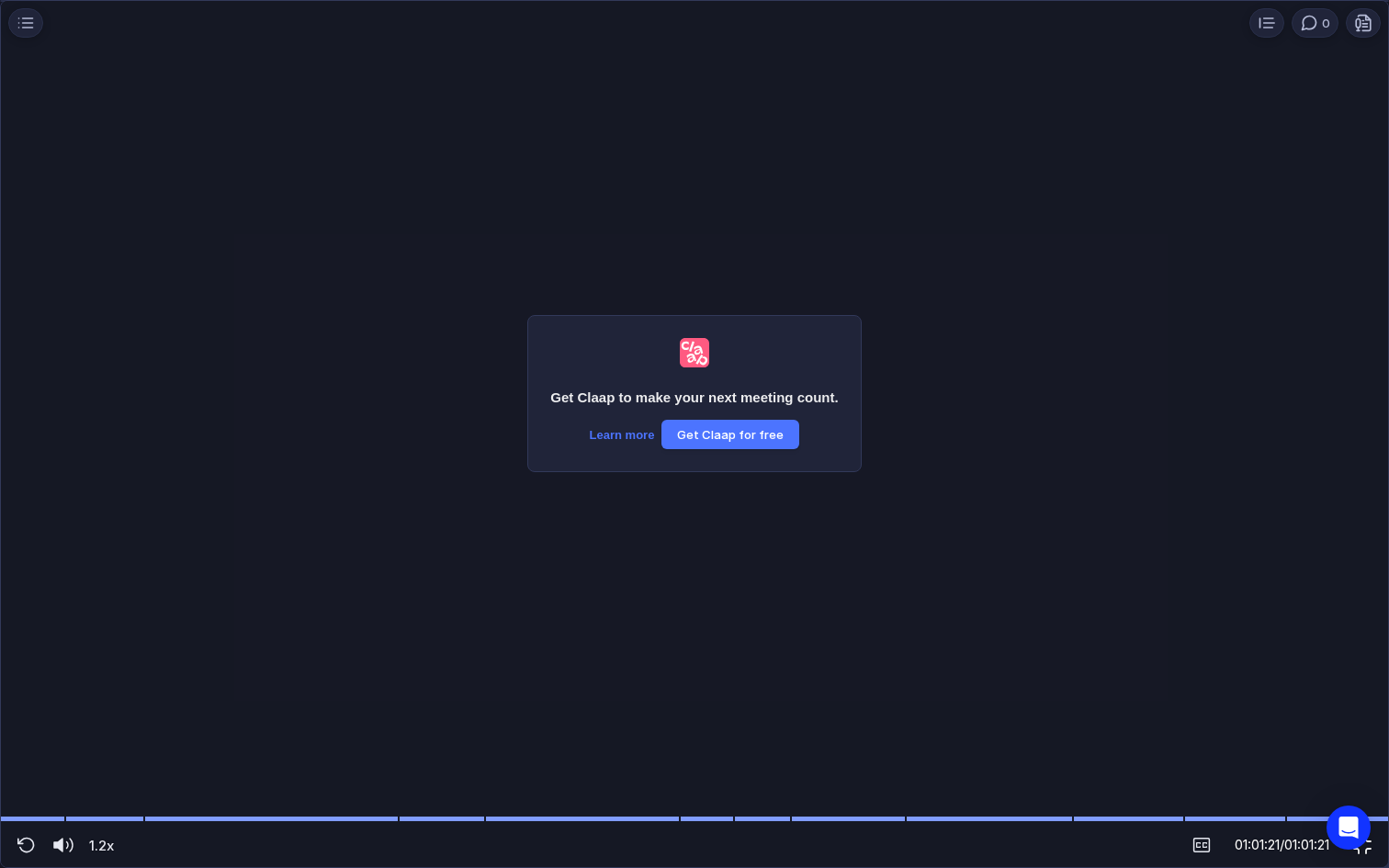 click at bounding box center [1362, 845] 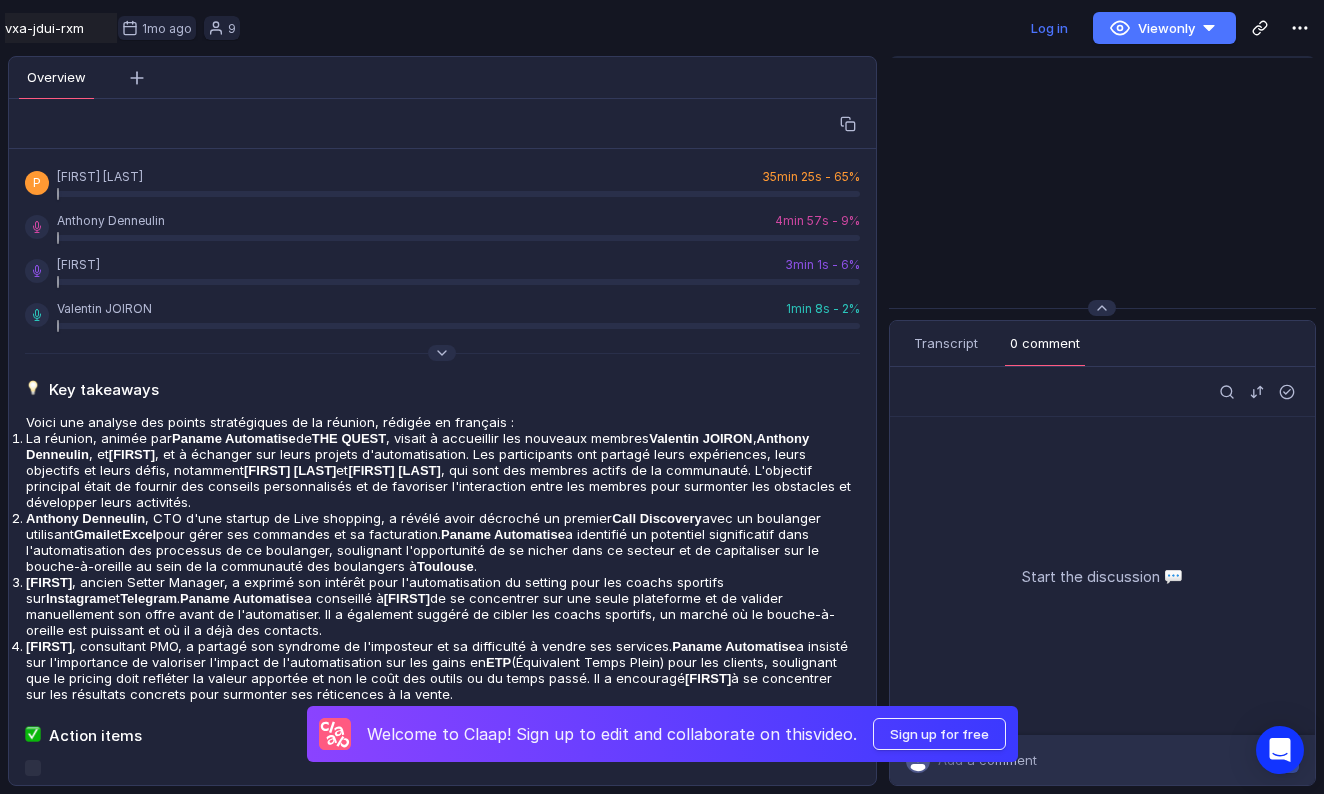 scroll, scrollTop: 0, scrollLeft: 0, axis: both 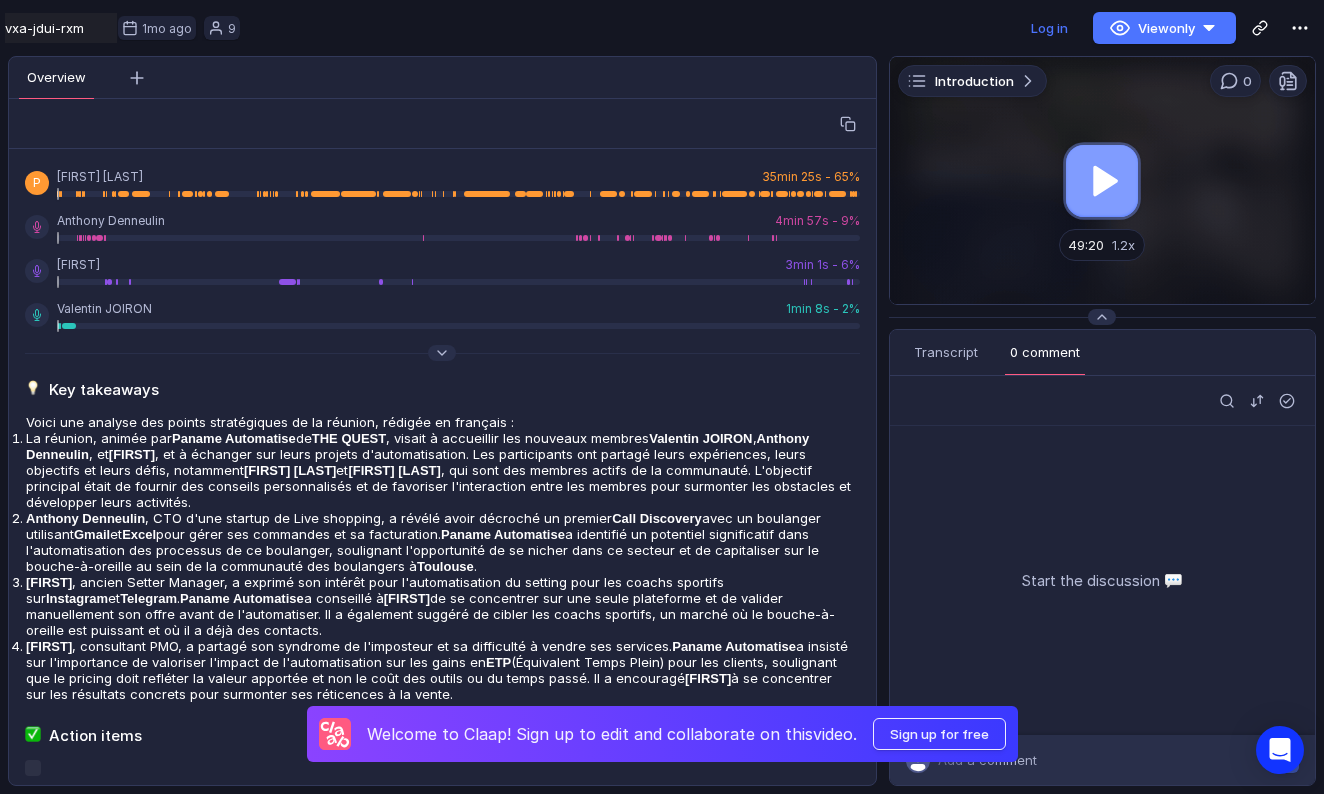 click at bounding box center (1102, 180) 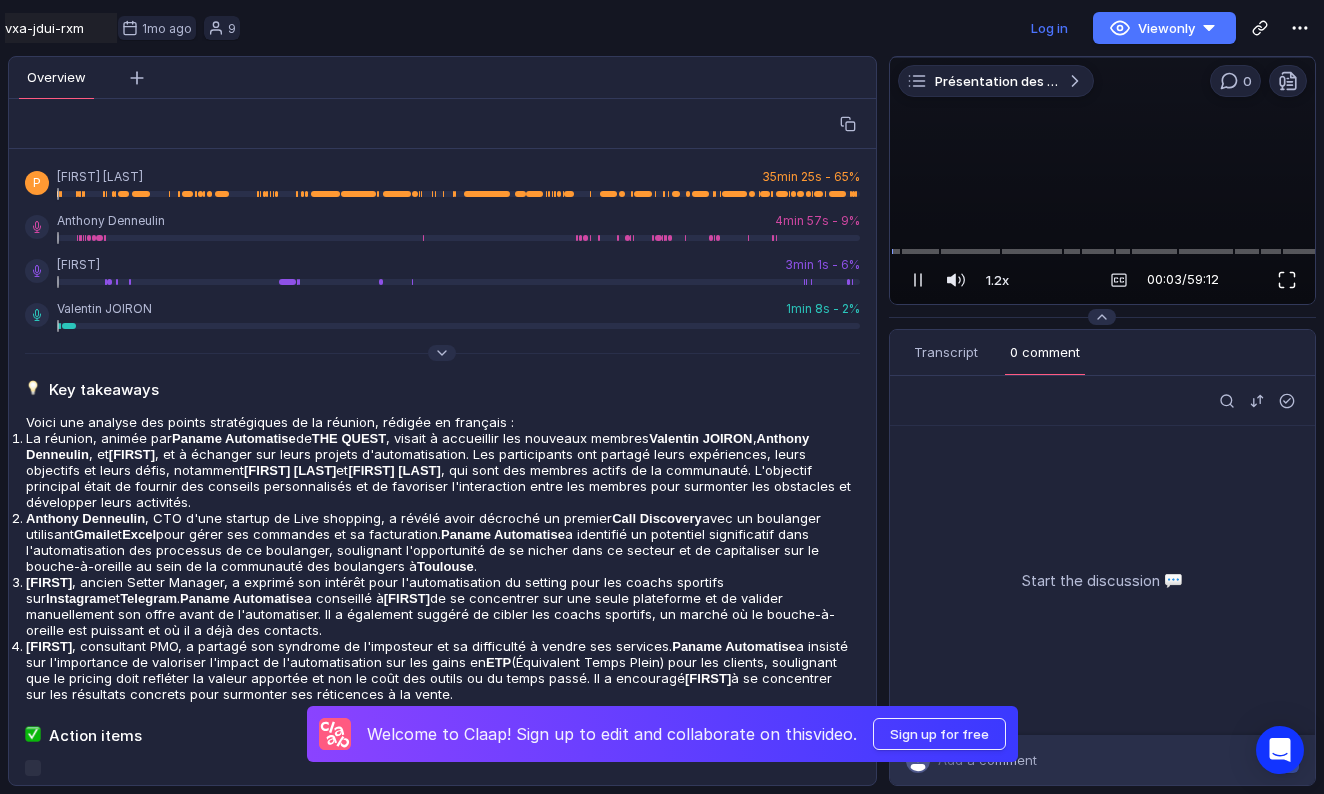 click at bounding box center [1287, 280] 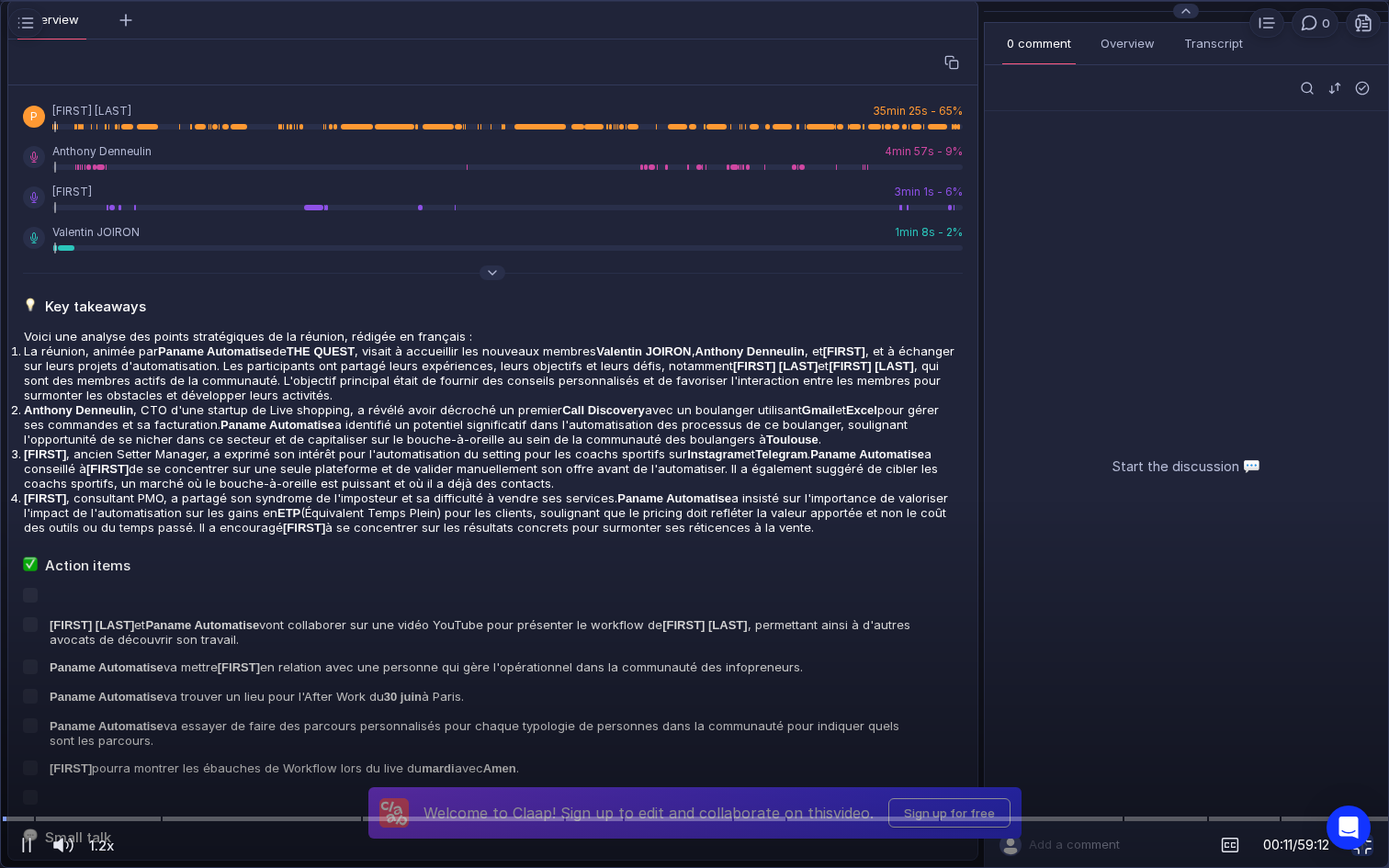 click at bounding box center (694, 434) 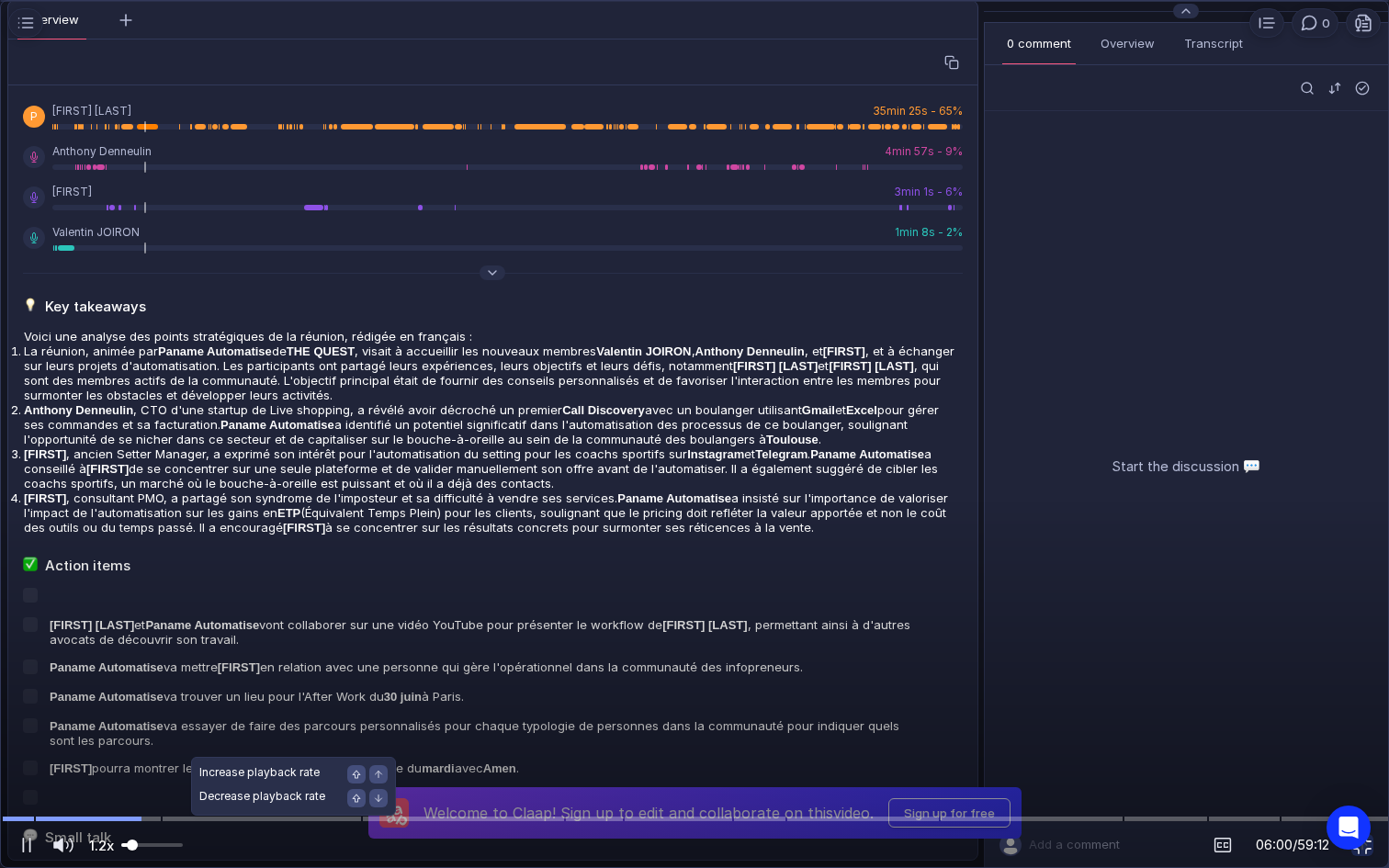 click on "1.2x" at bounding box center (101, 845) 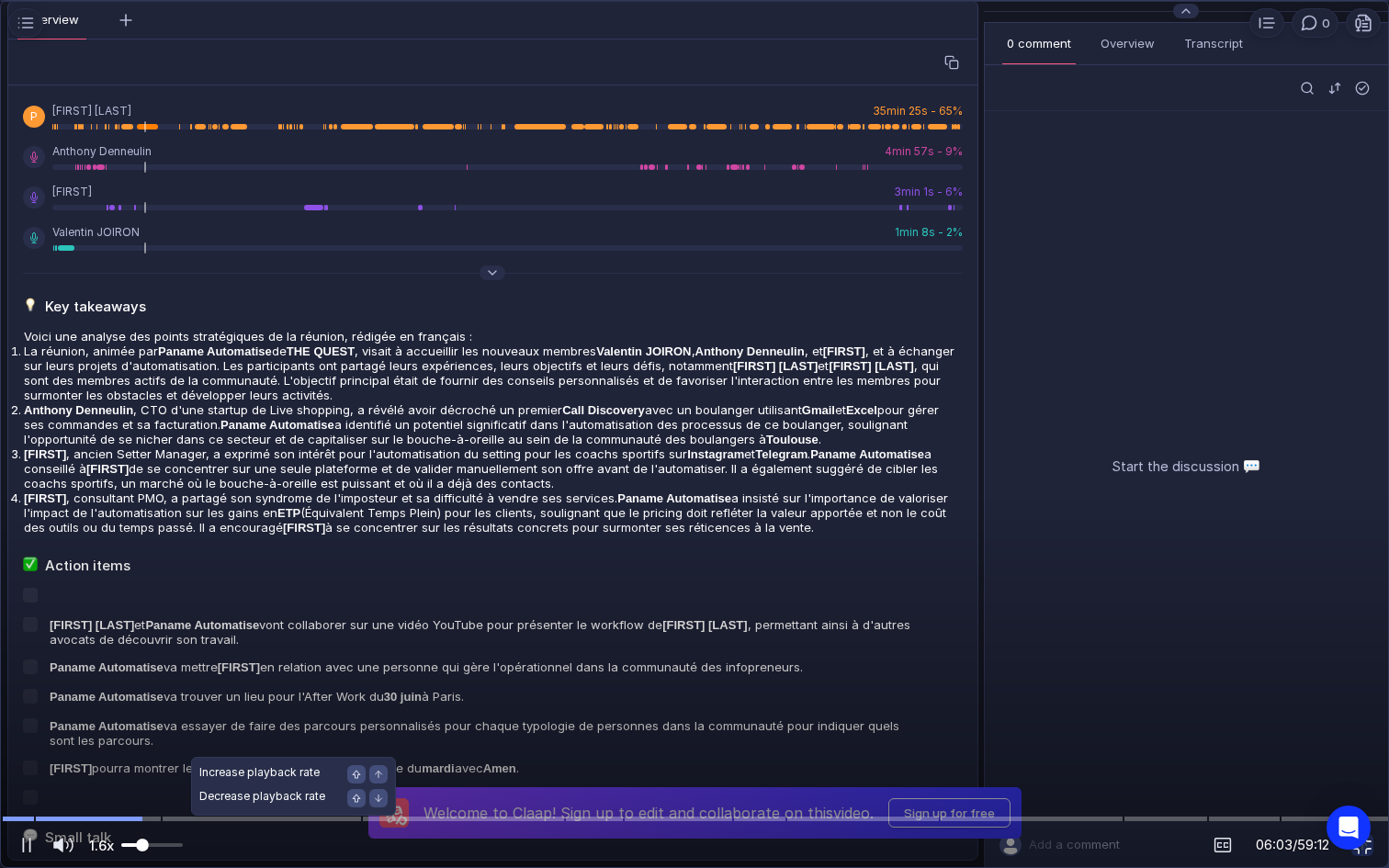 click at bounding box center [142, 845] 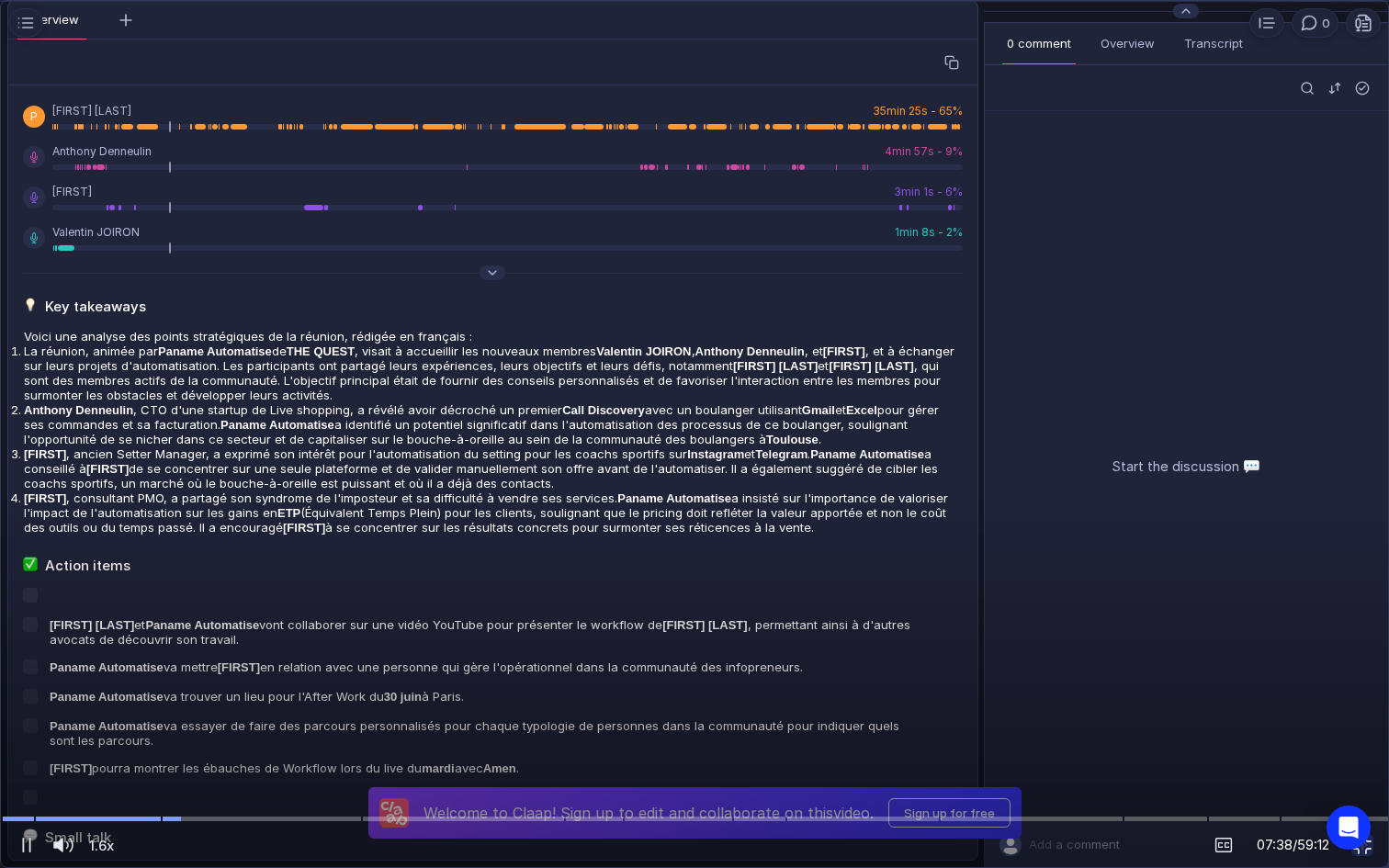 click at bounding box center [694, 434] 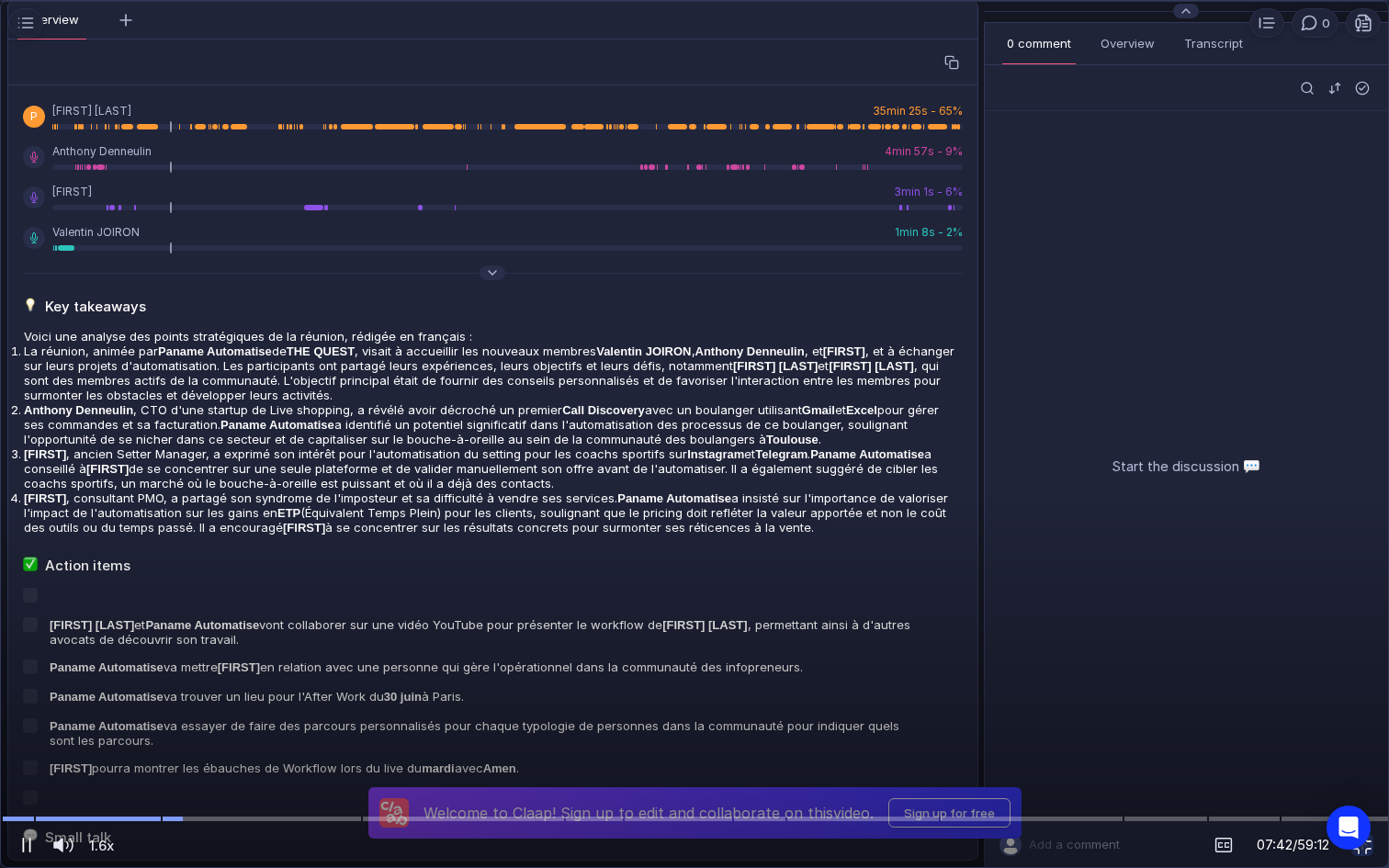 click at bounding box center [27, 845] 